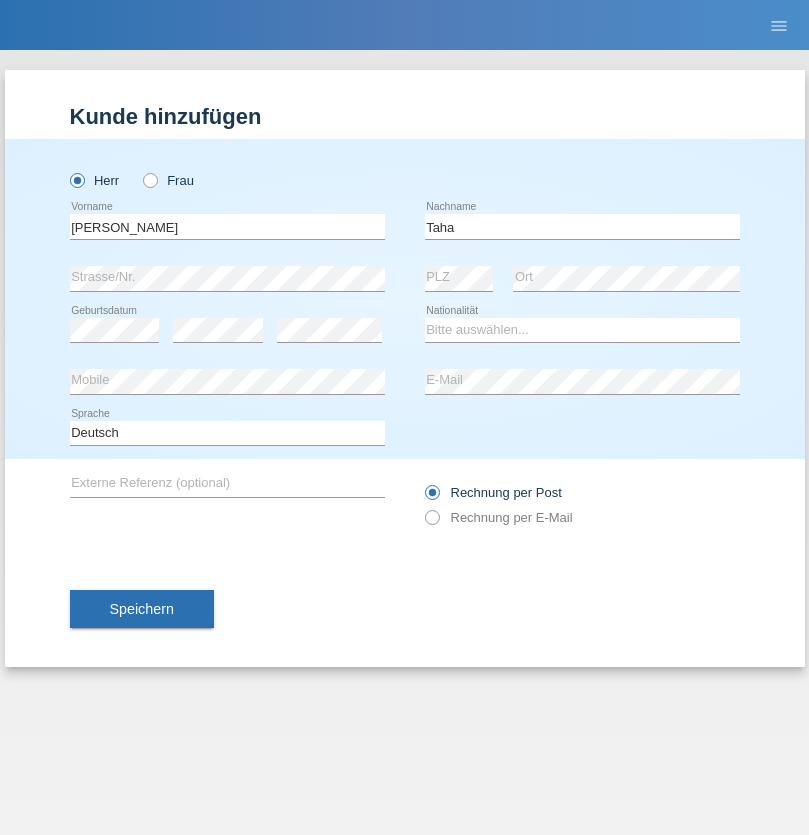 scroll, scrollTop: 0, scrollLeft: 0, axis: both 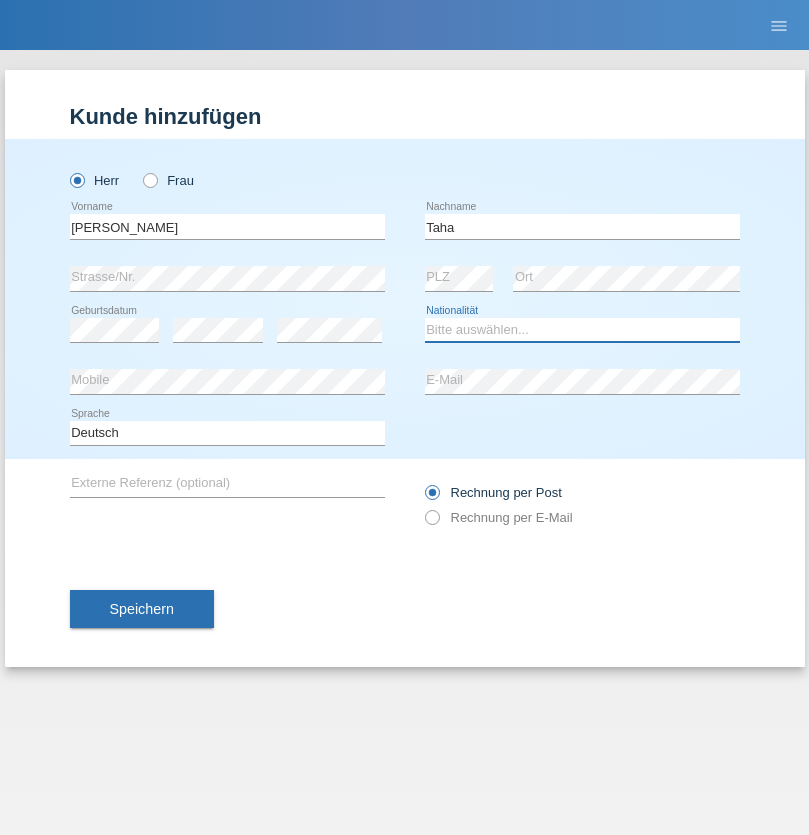 select on "CH" 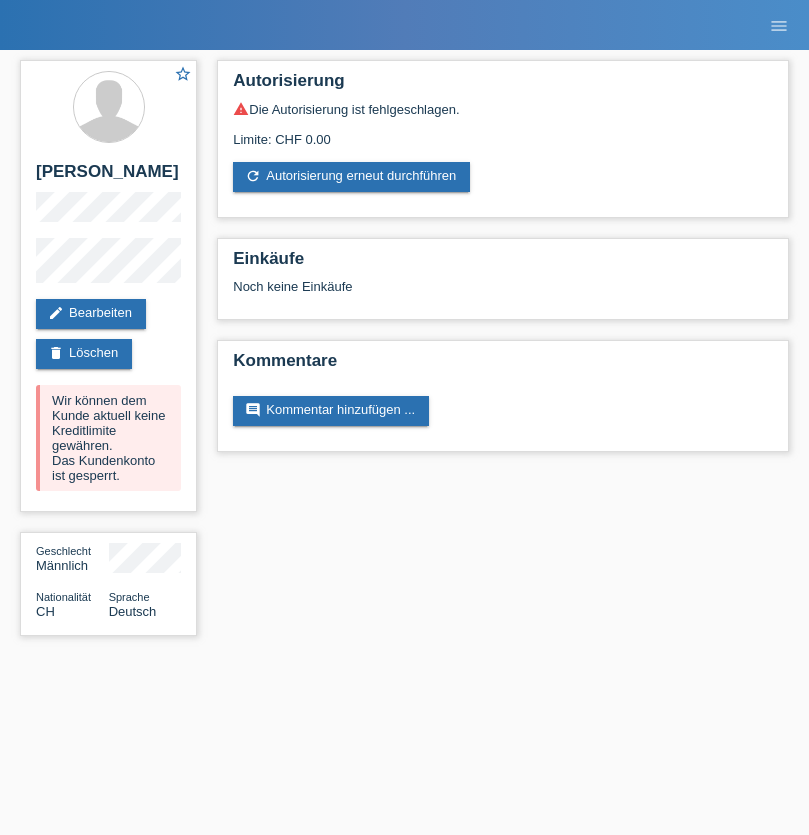 scroll, scrollTop: 0, scrollLeft: 0, axis: both 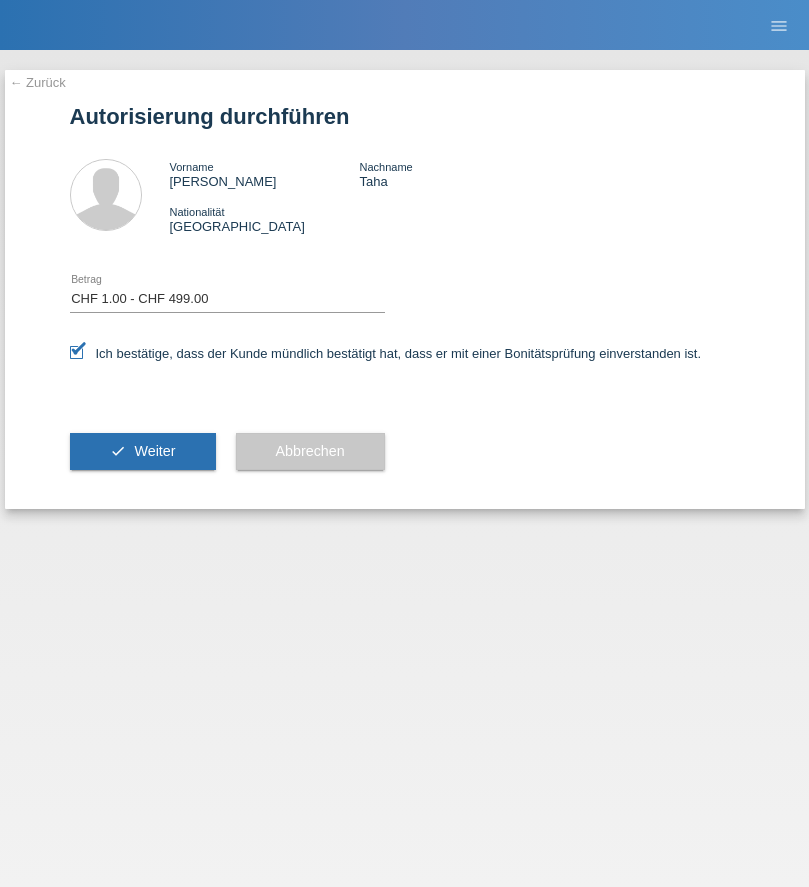 select on "1" 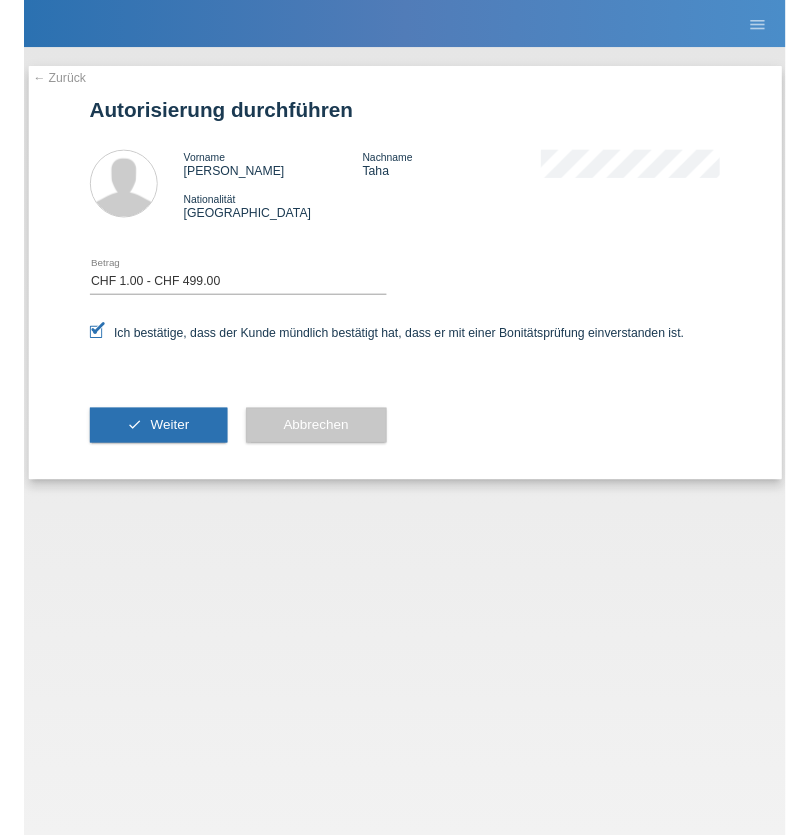 scroll, scrollTop: 0, scrollLeft: 0, axis: both 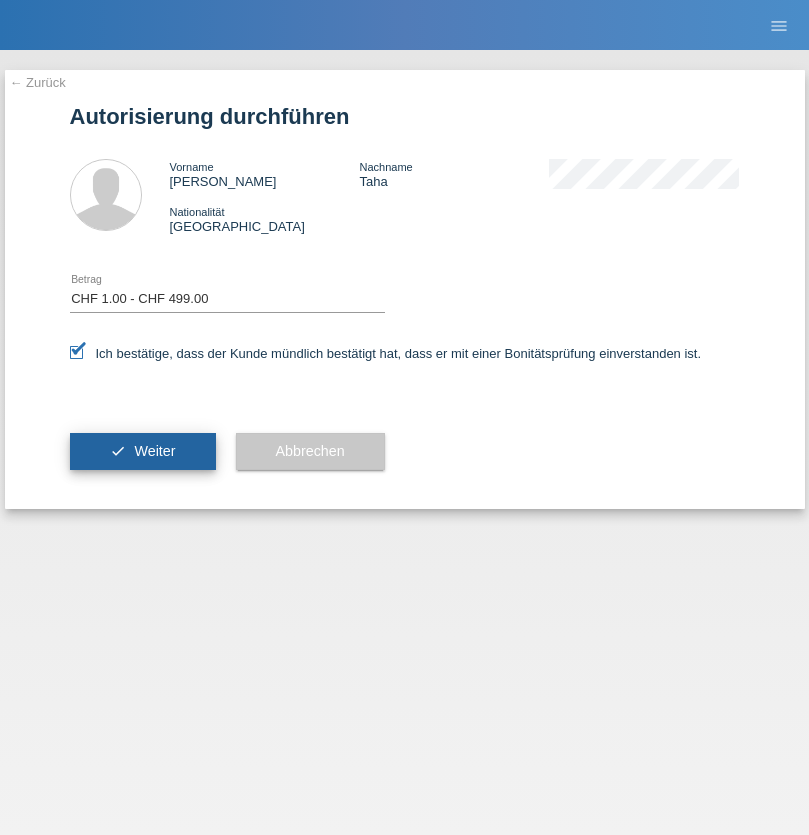 click on "Weiter" at bounding box center [154, 451] 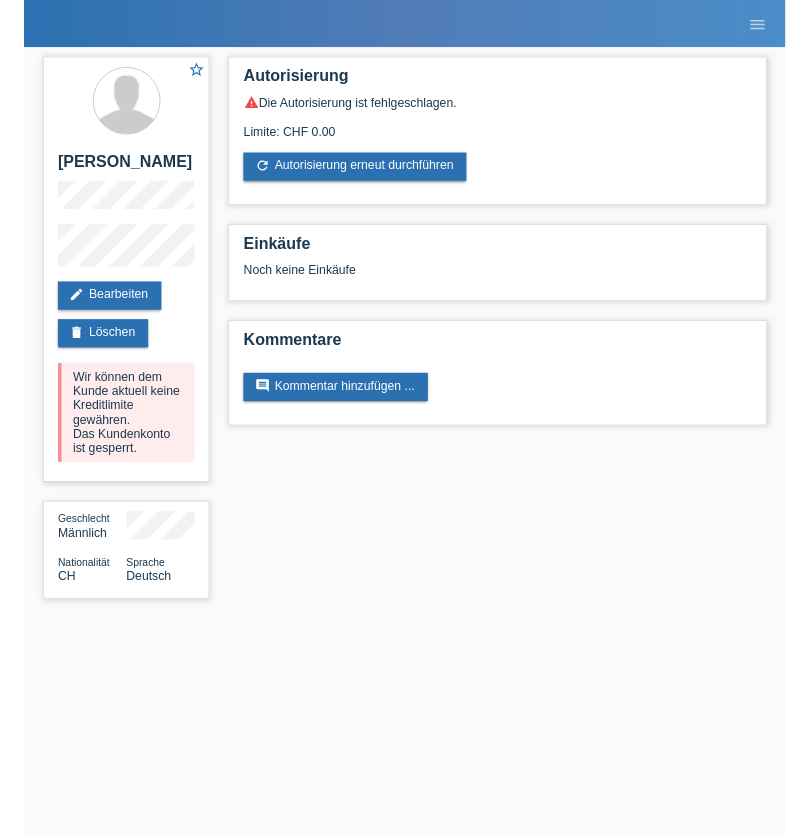 scroll, scrollTop: 0, scrollLeft: 0, axis: both 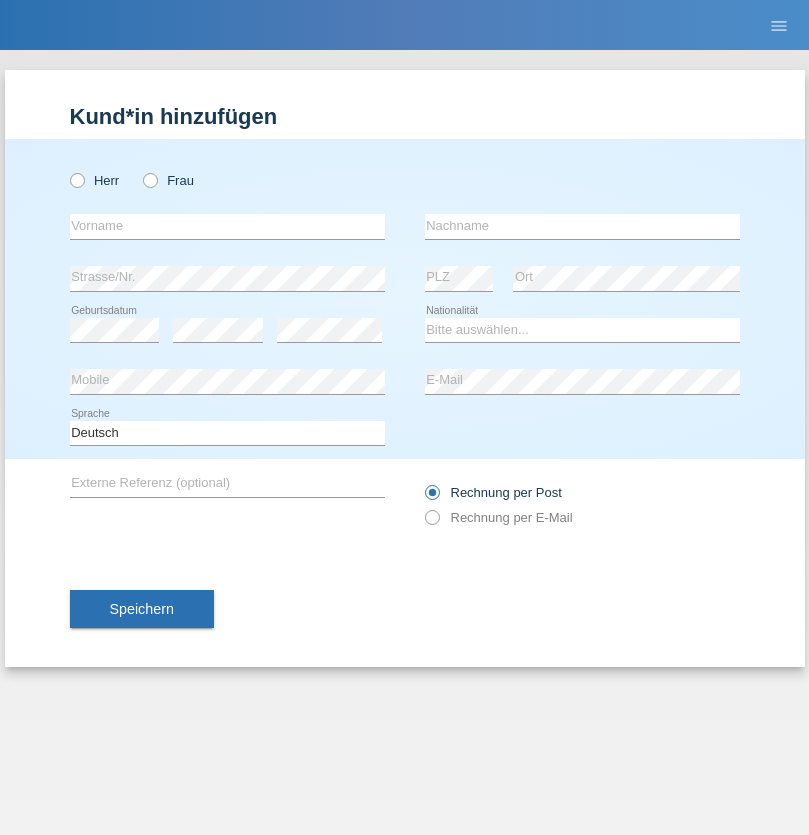 radio on "true" 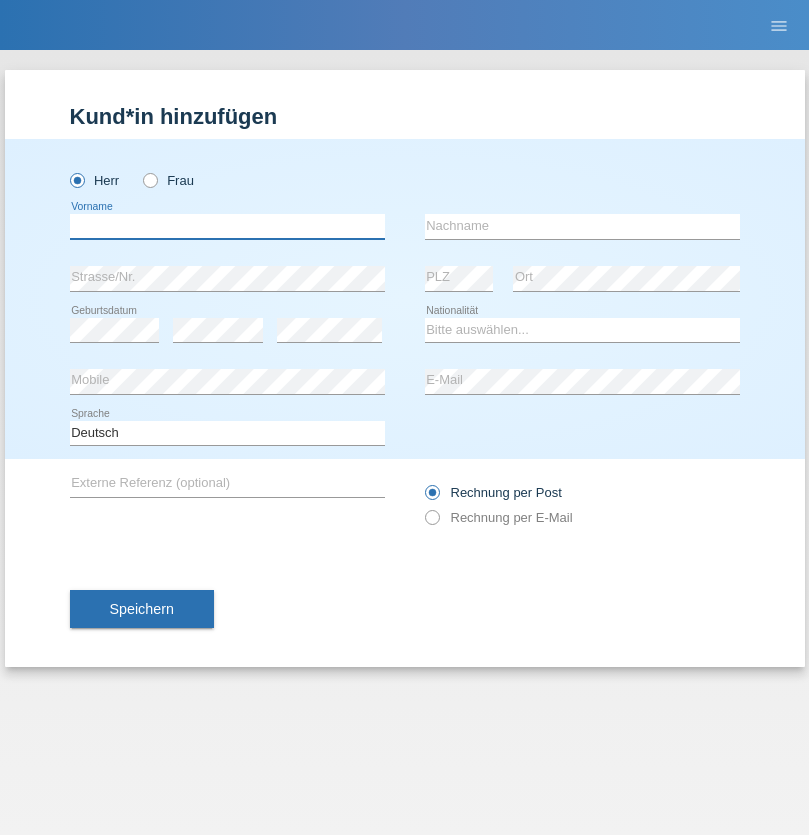 click at bounding box center (227, 226) 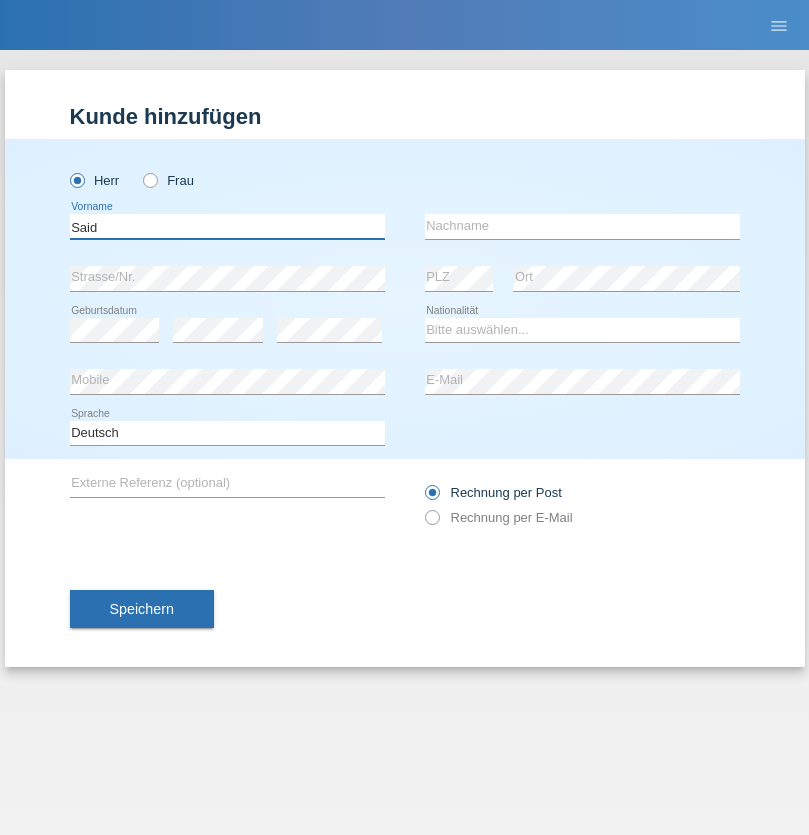 type on "Said" 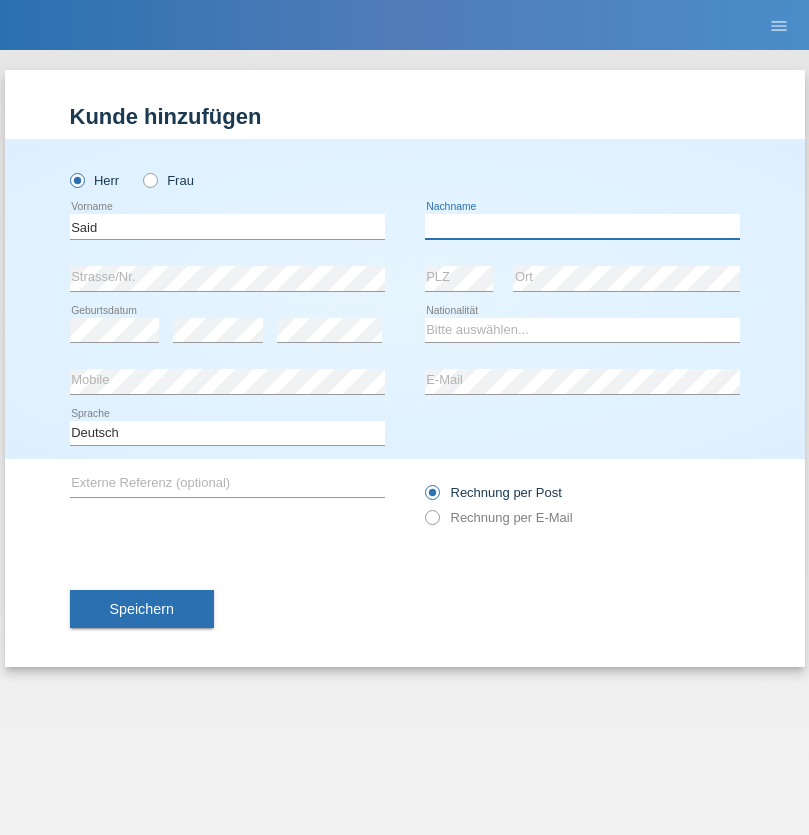 click at bounding box center (582, 226) 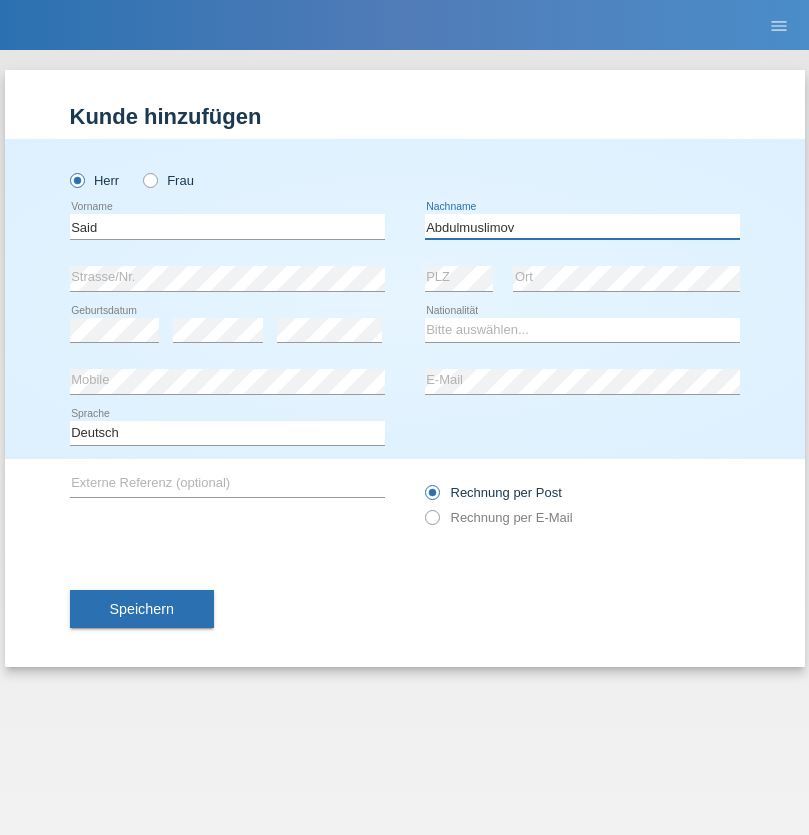 type on "Abdulmuslimov" 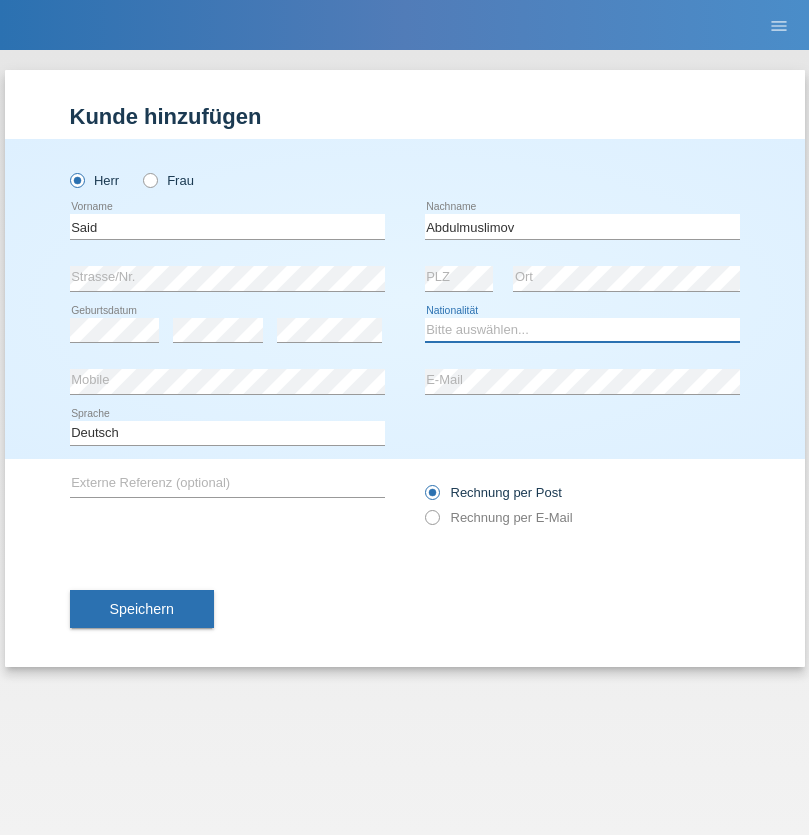 select on "CH" 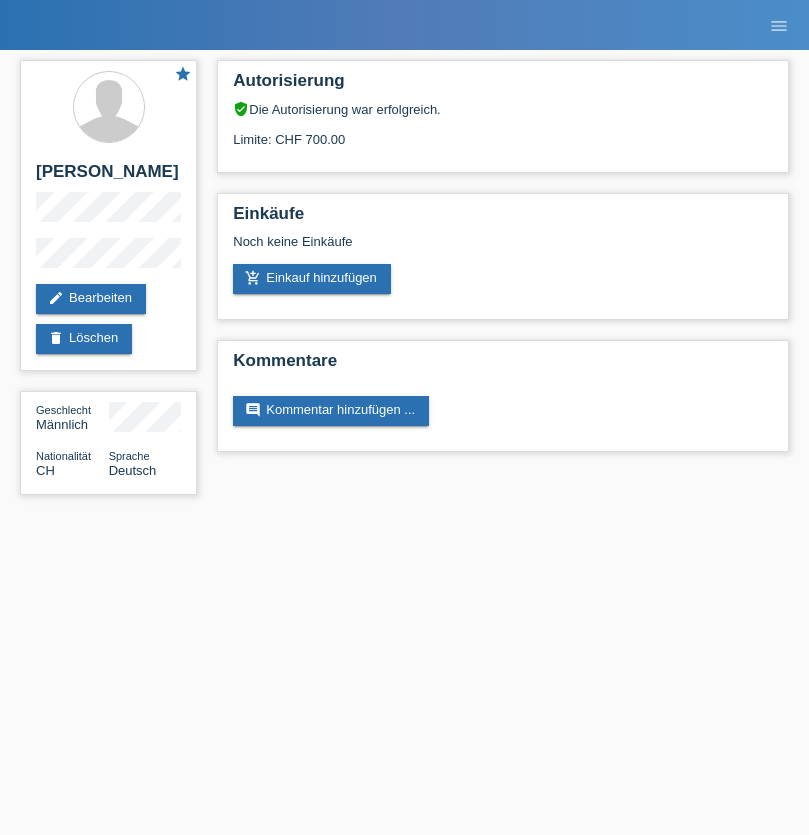 scroll, scrollTop: 0, scrollLeft: 0, axis: both 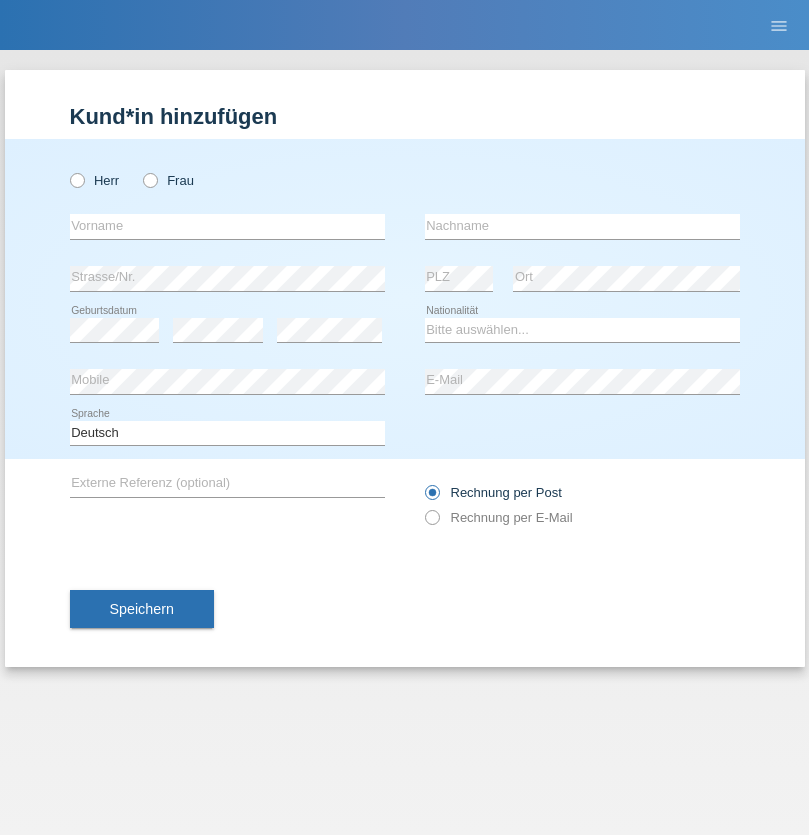 radio on "true" 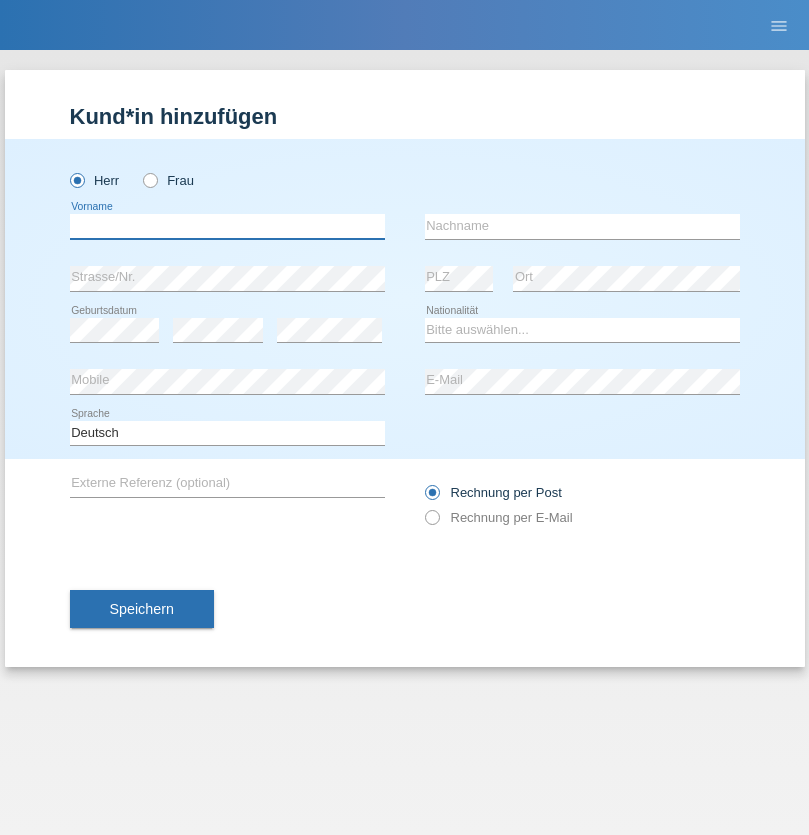 click at bounding box center (227, 226) 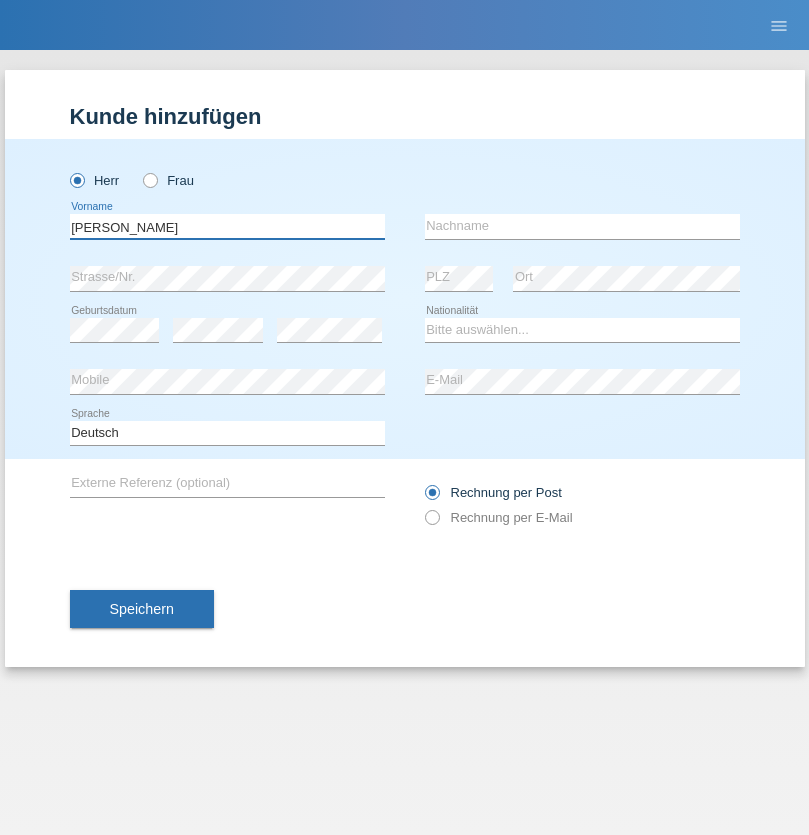 type on "Arif" 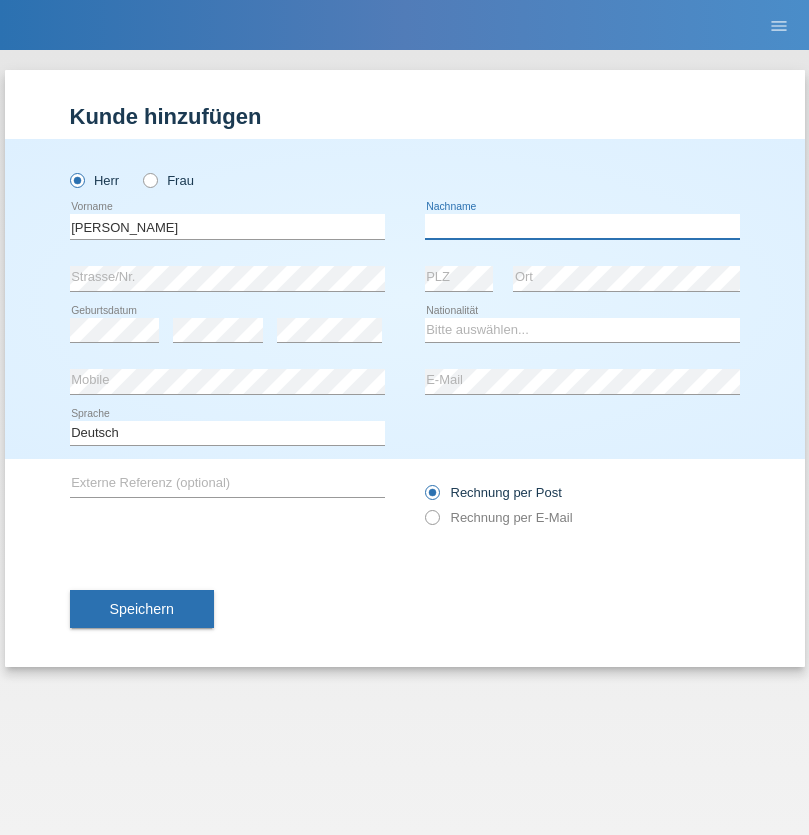 click at bounding box center [582, 226] 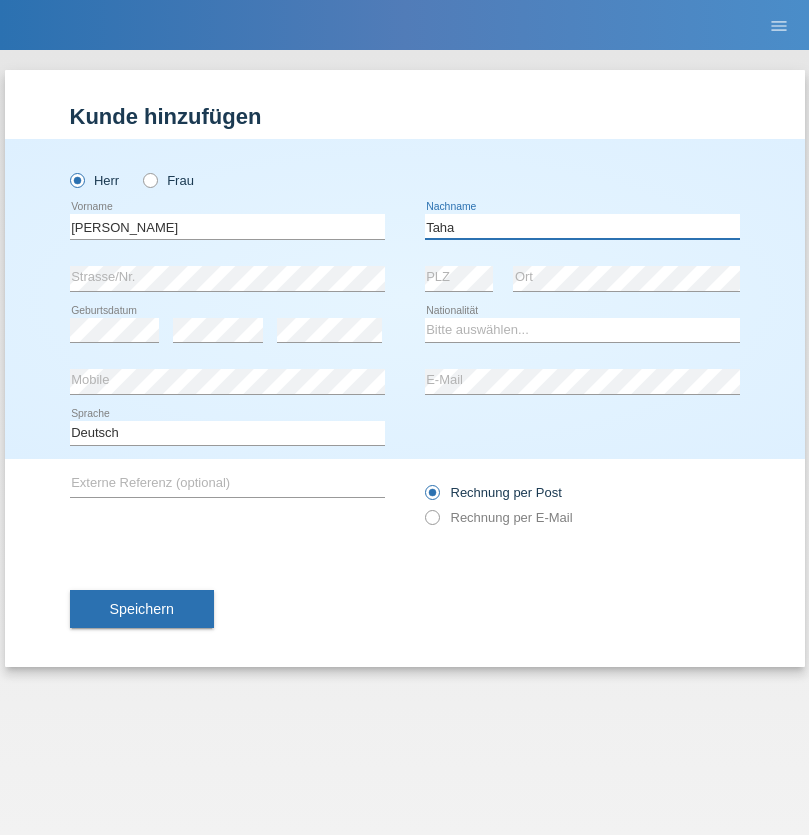 type on "Taha" 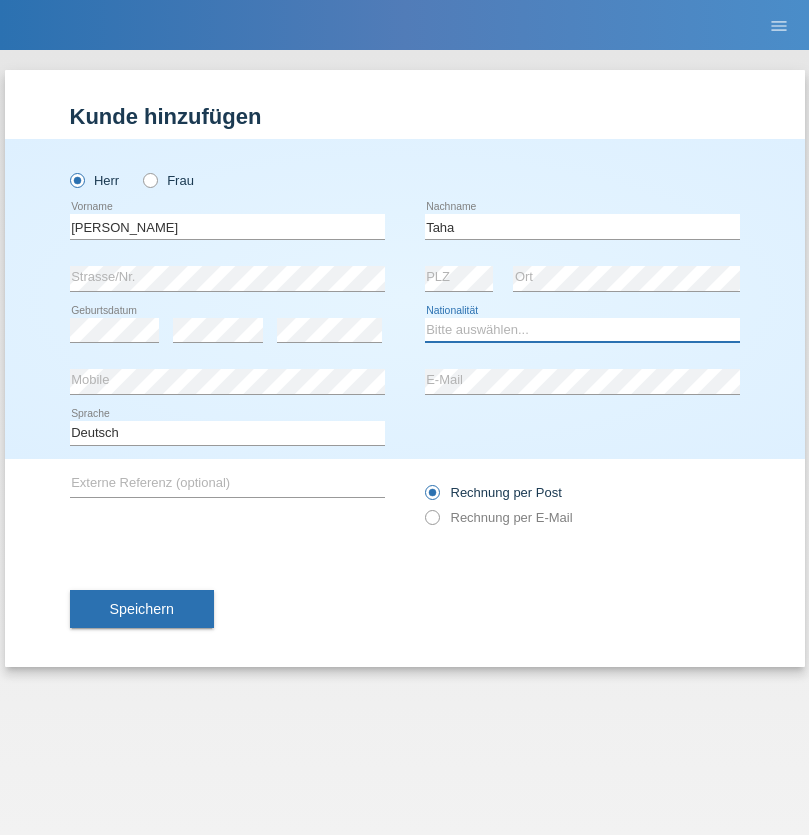 select on "CH" 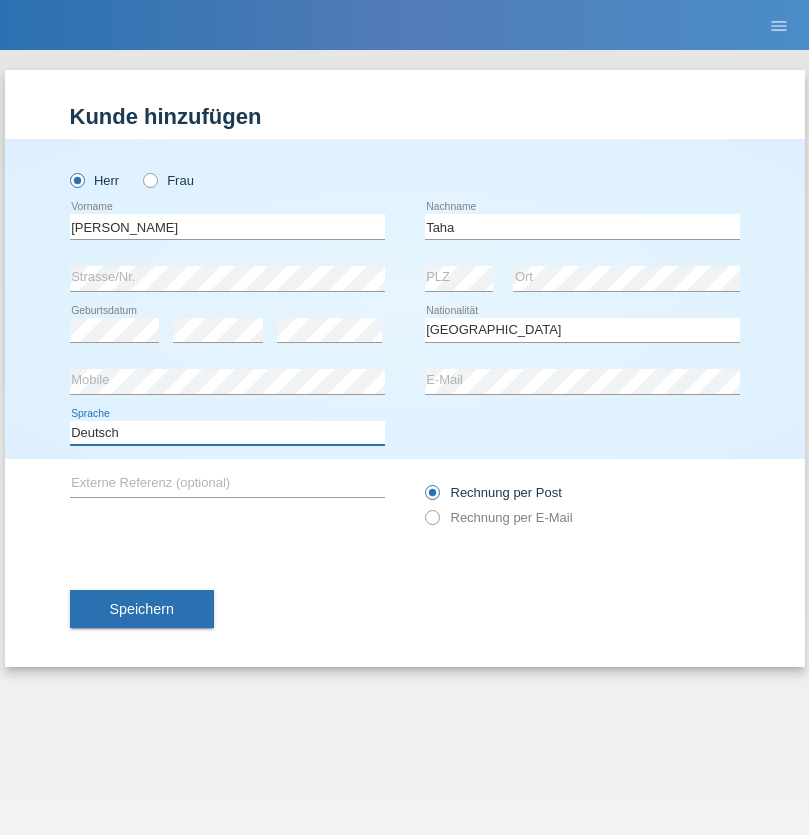 select on "en" 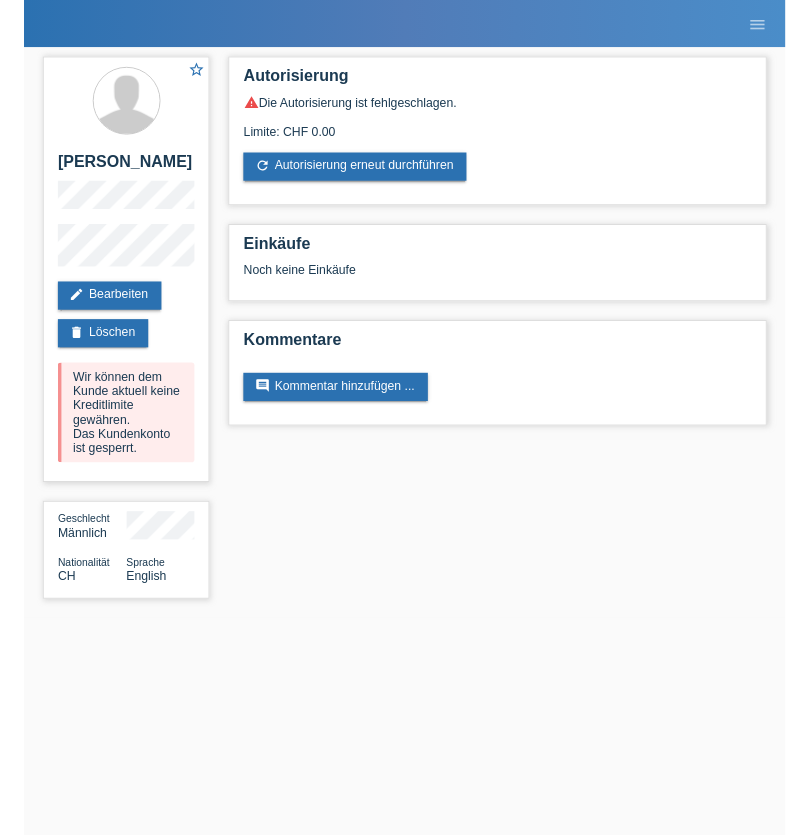 scroll, scrollTop: 0, scrollLeft: 0, axis: both 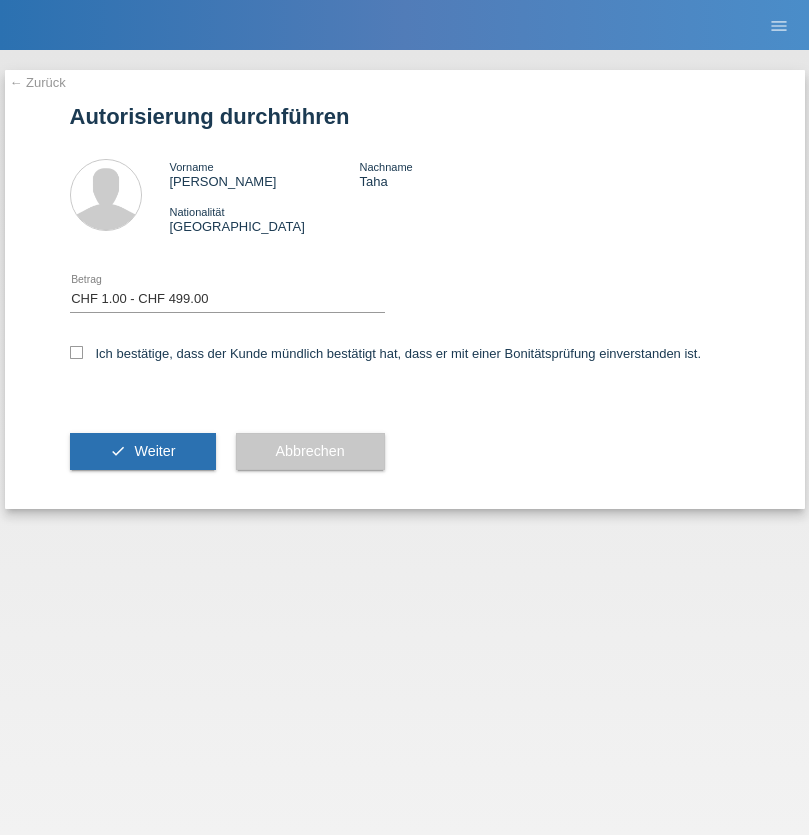 select on "1" 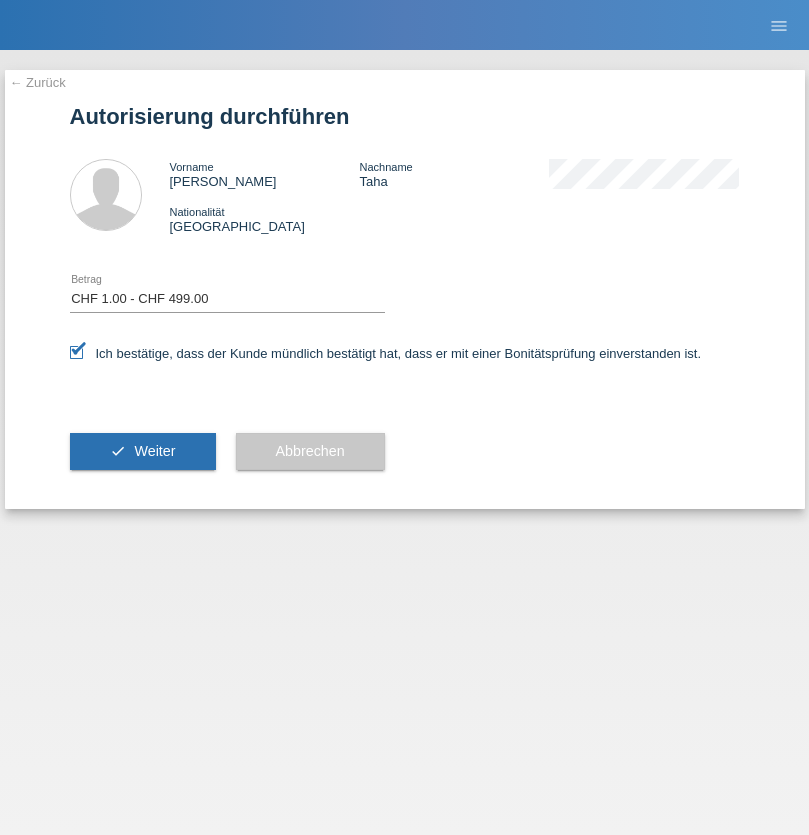 scroll, scrollTop: 0, scrollLeft: 0, axis: both 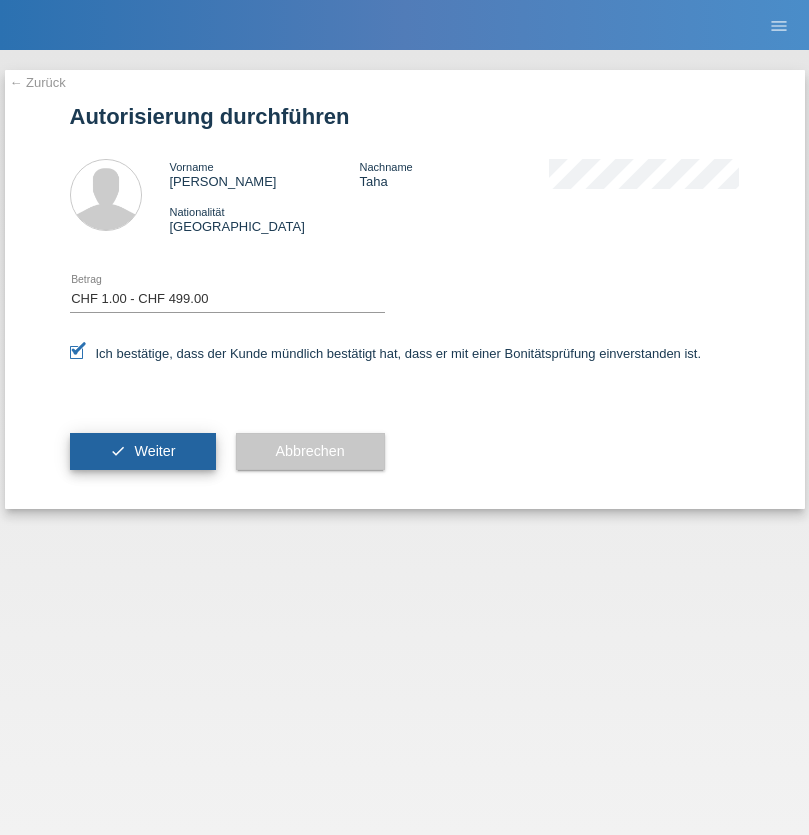 click on "Weiter" at bounding box center [154, 451] 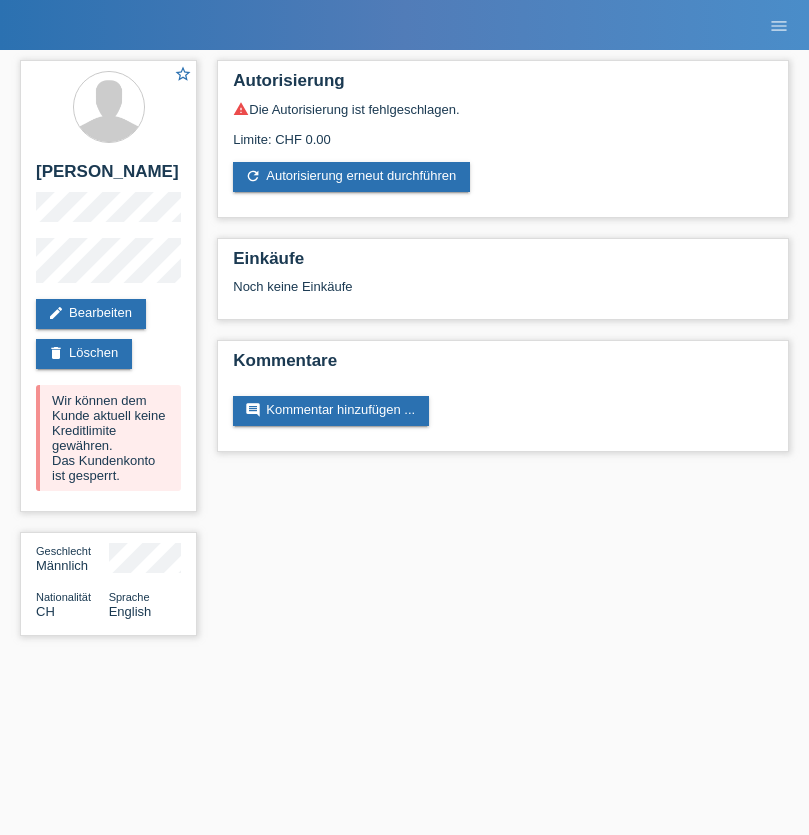 scroll, scrollTop: 0, scrollLeft: 0, axis: both 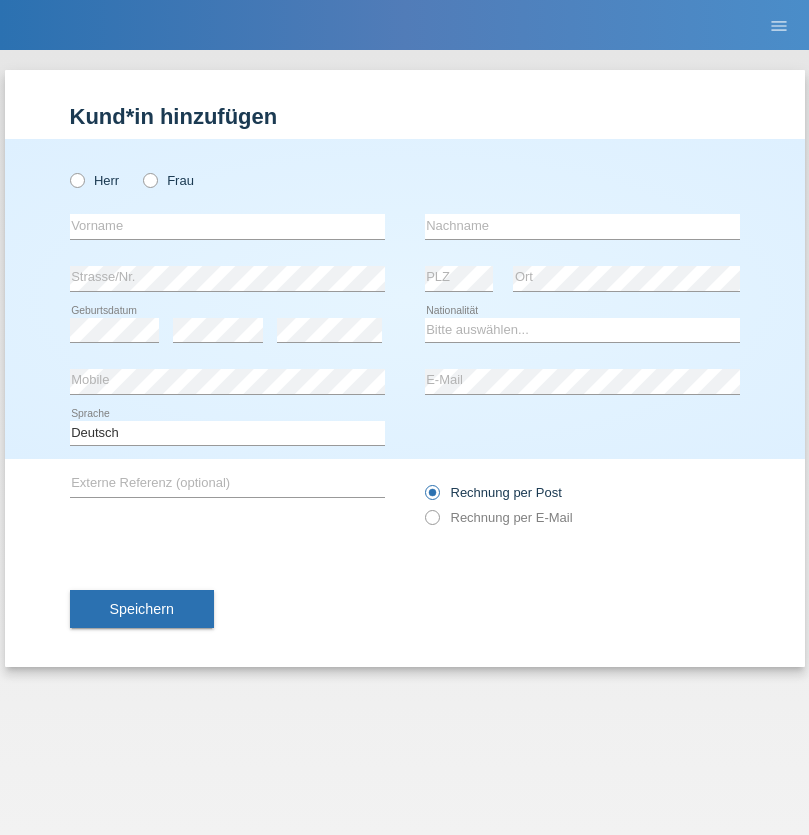 radio on "true" 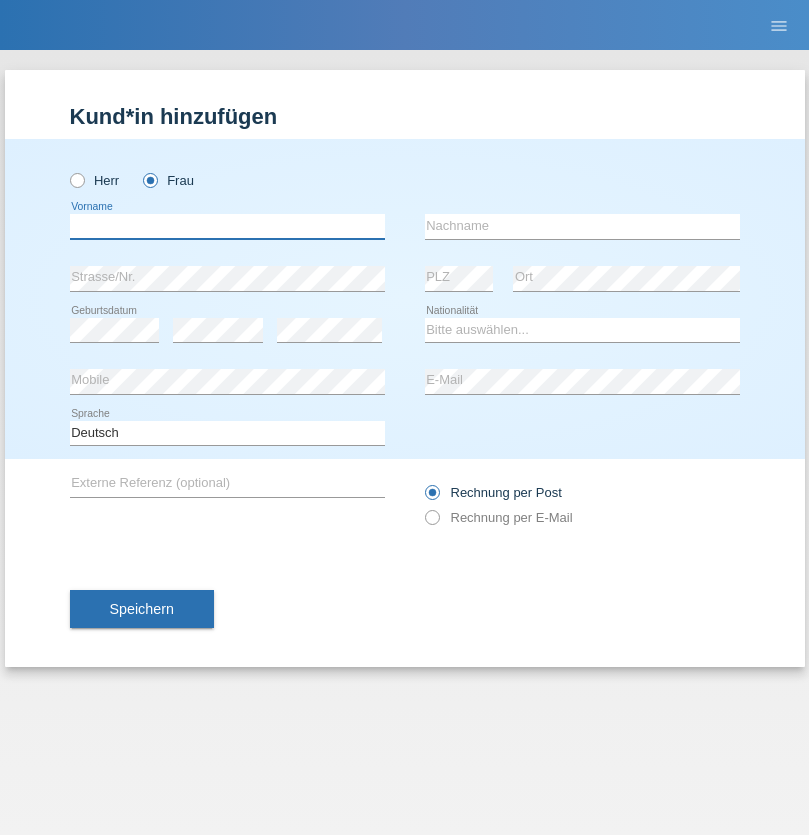 click at bounding box center (227, 226) 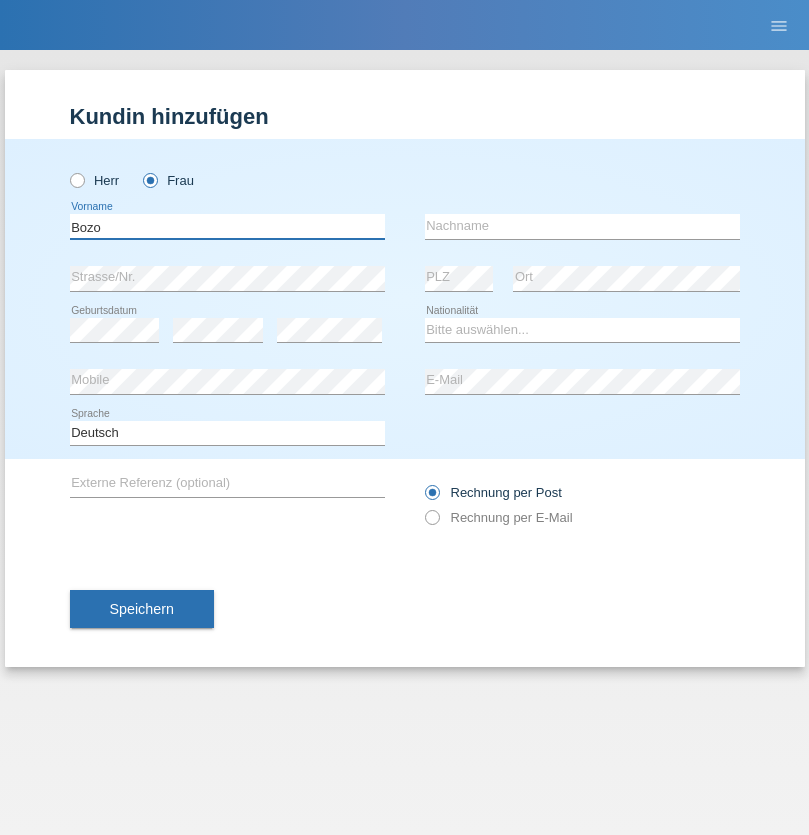type on "Bozo" 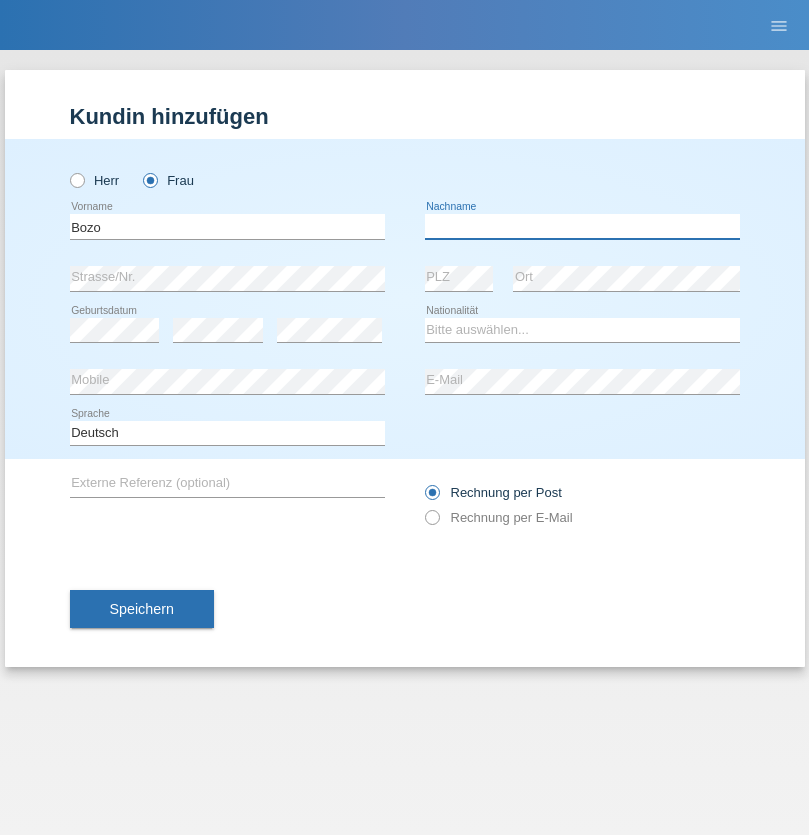 click at bounding box center (582, 226) 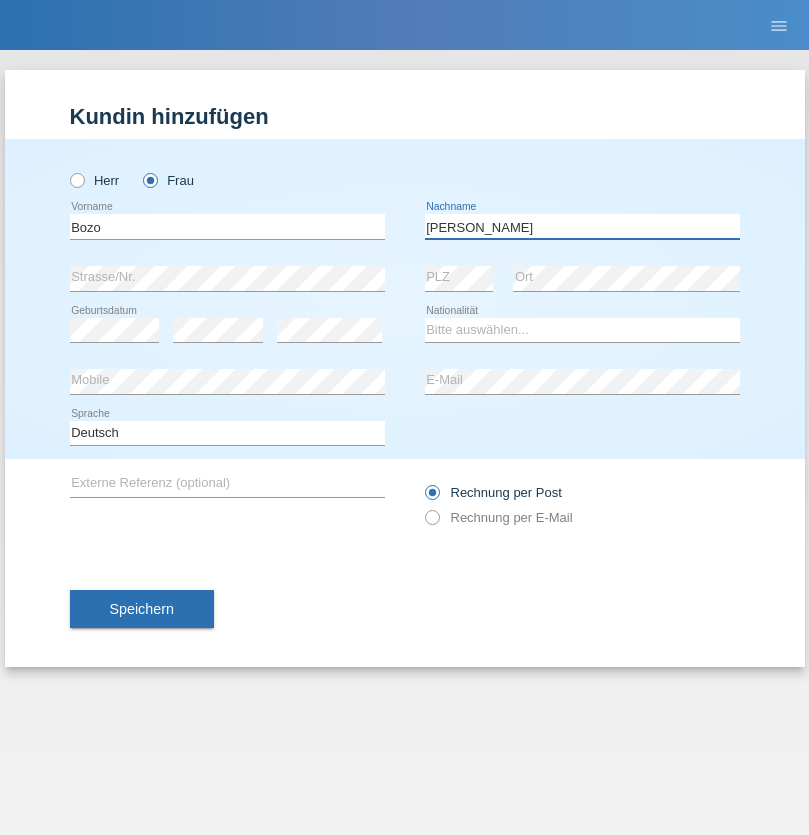 type on "[PERSON_NAME]" 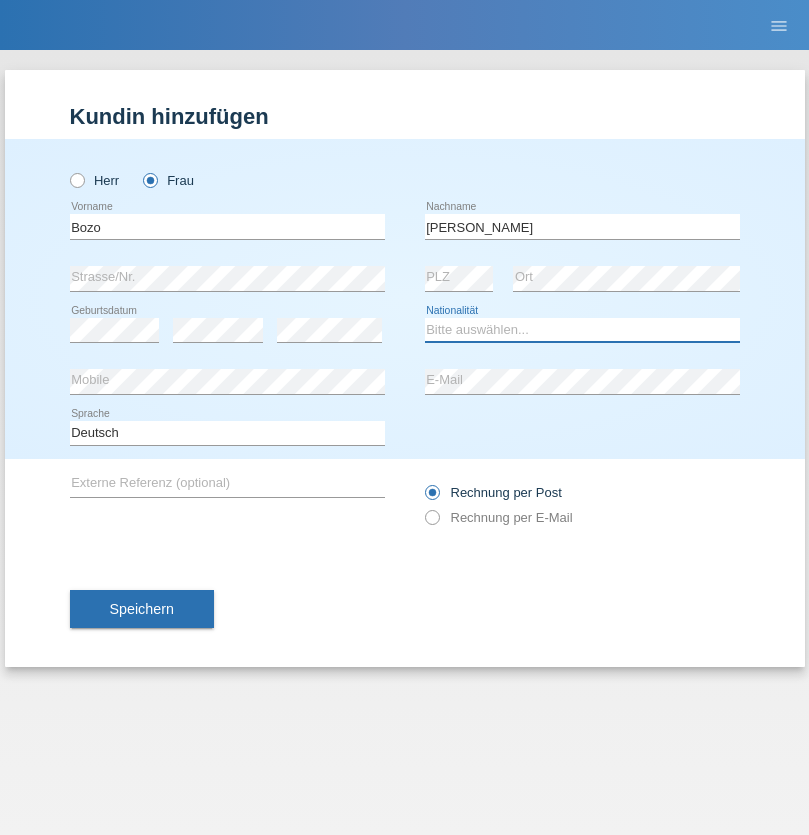 select on "HU" 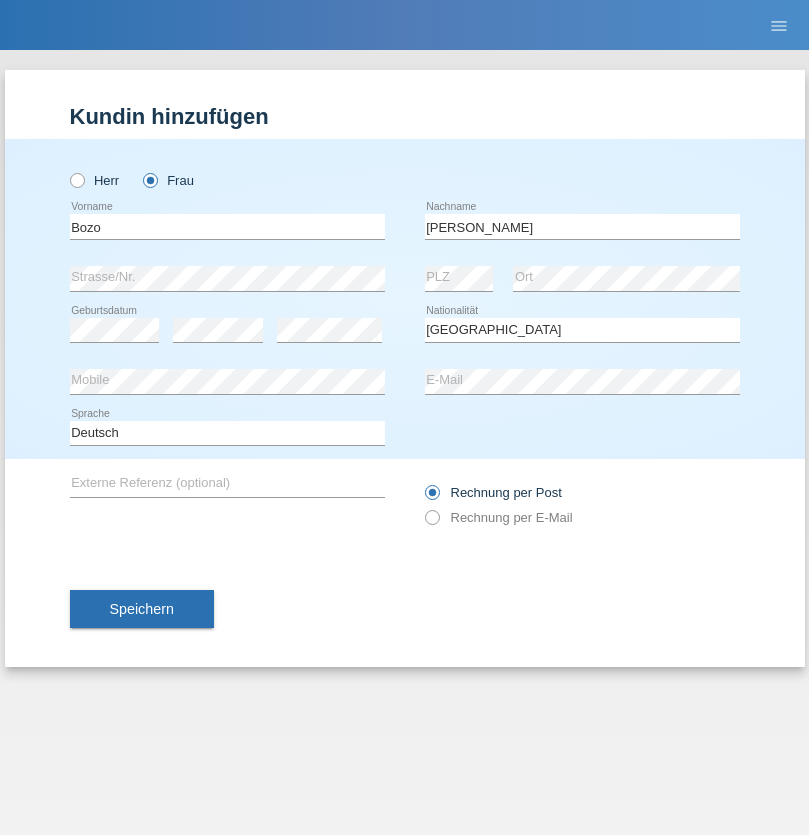 select on "C" 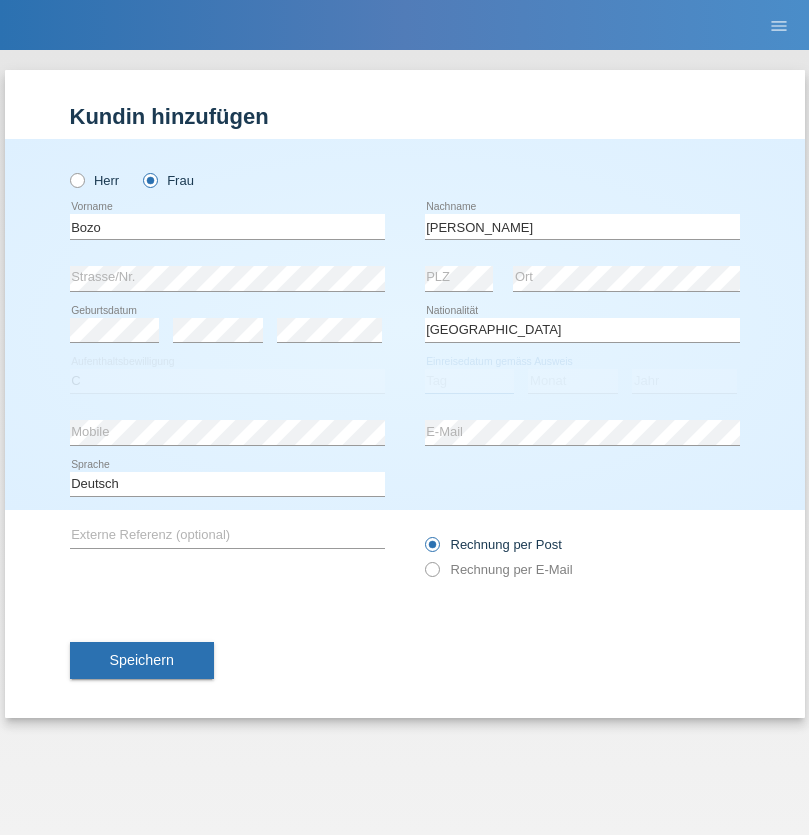 select on "27" 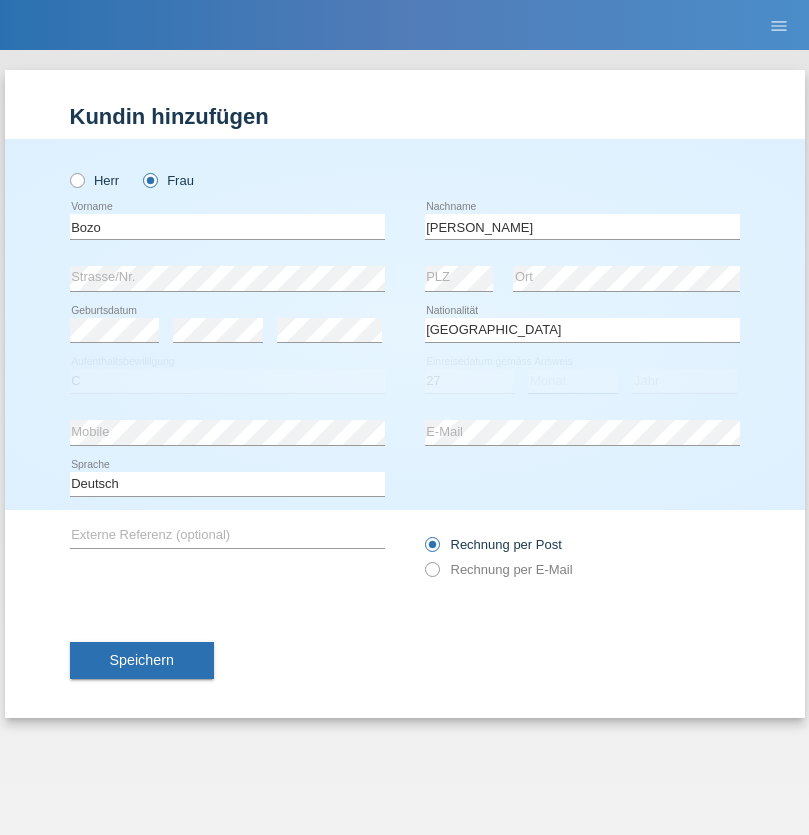 select on "02" 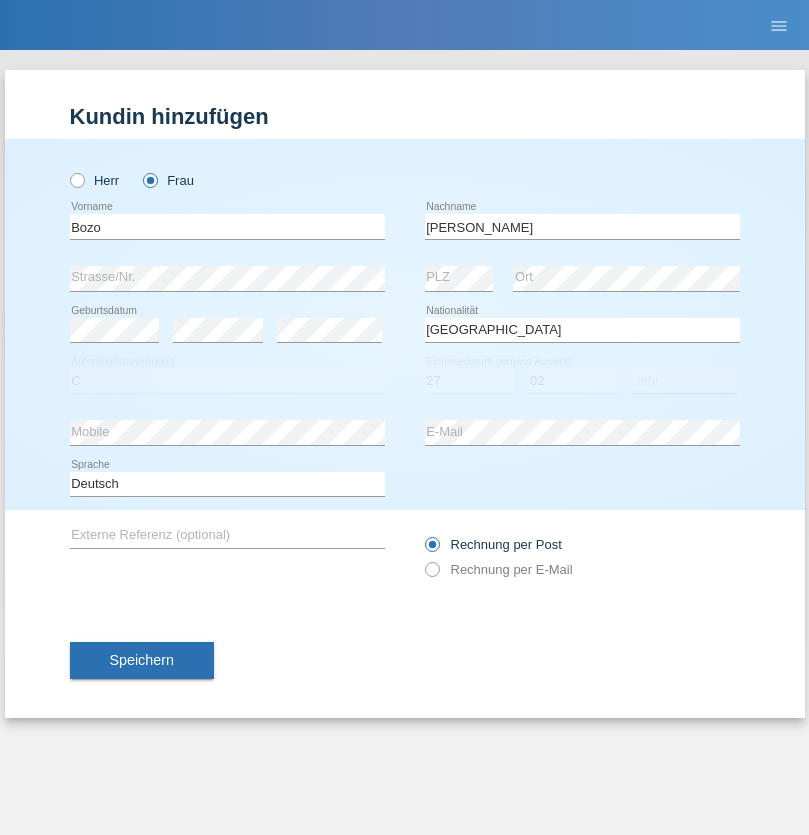 select on "2019" 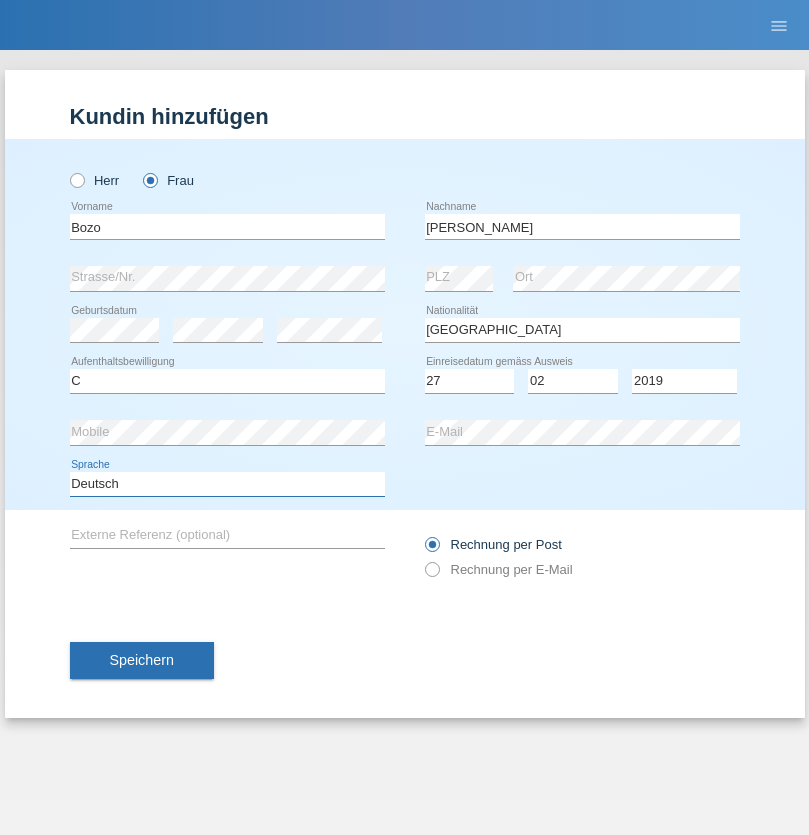 select on "en" 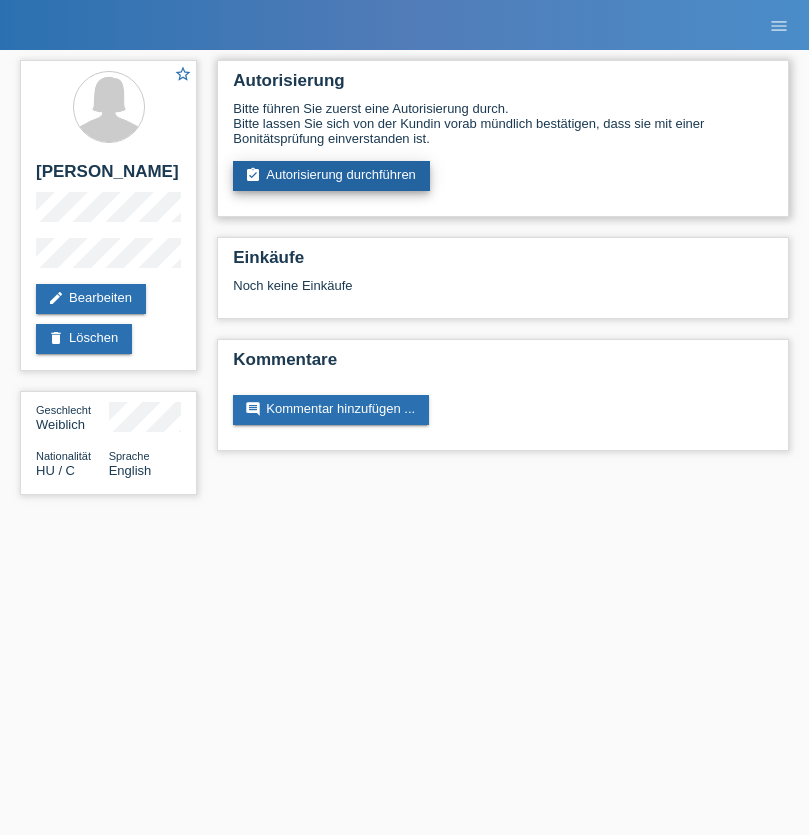 click on "assignment_turned_in  Autorisierung durchführen" at bounding box center (331, 176) 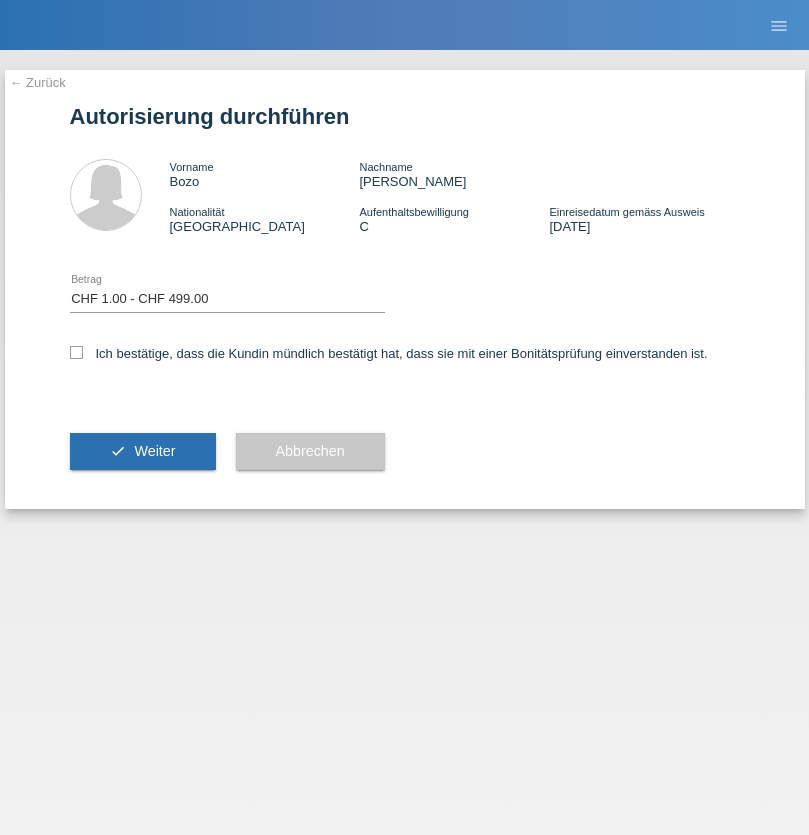 select on "1" 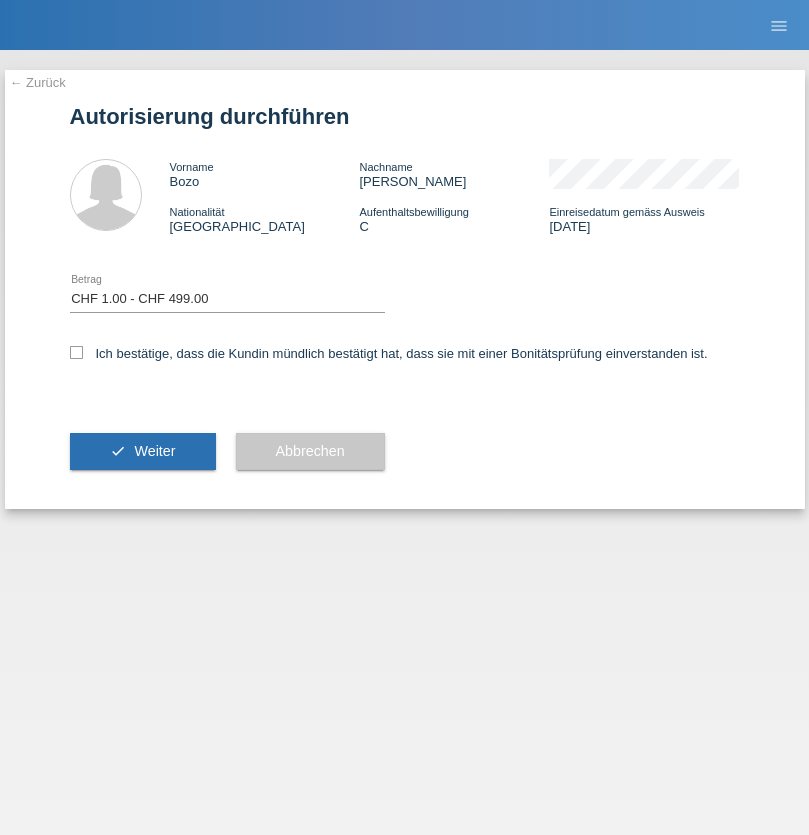 scroll, scrollTop: 0, scrollLeft: 0, axis: both 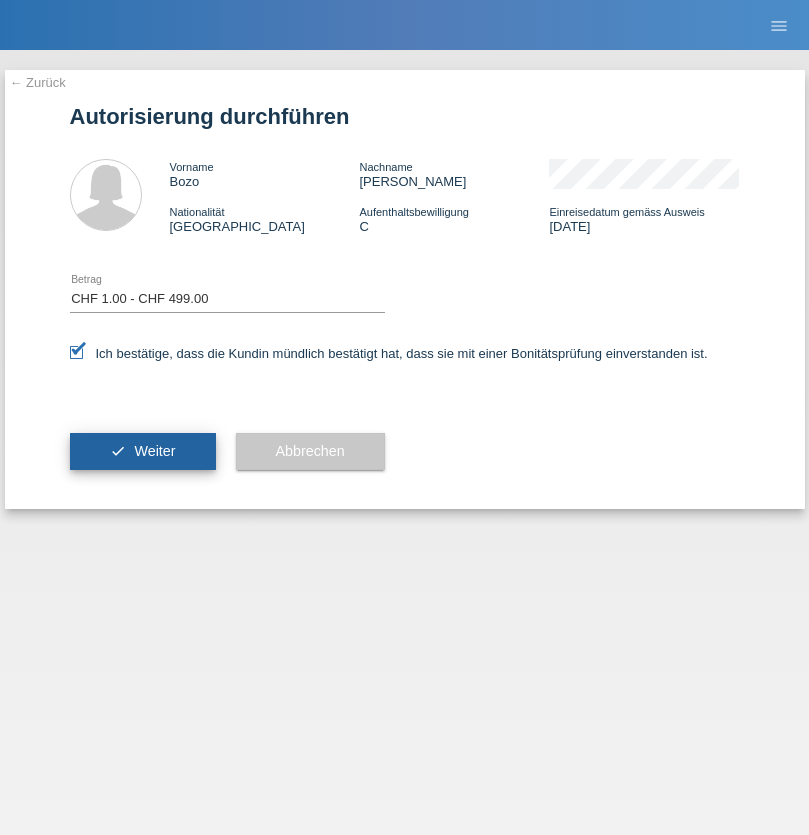 click on "Weiter" at bounding box center [154, 451] 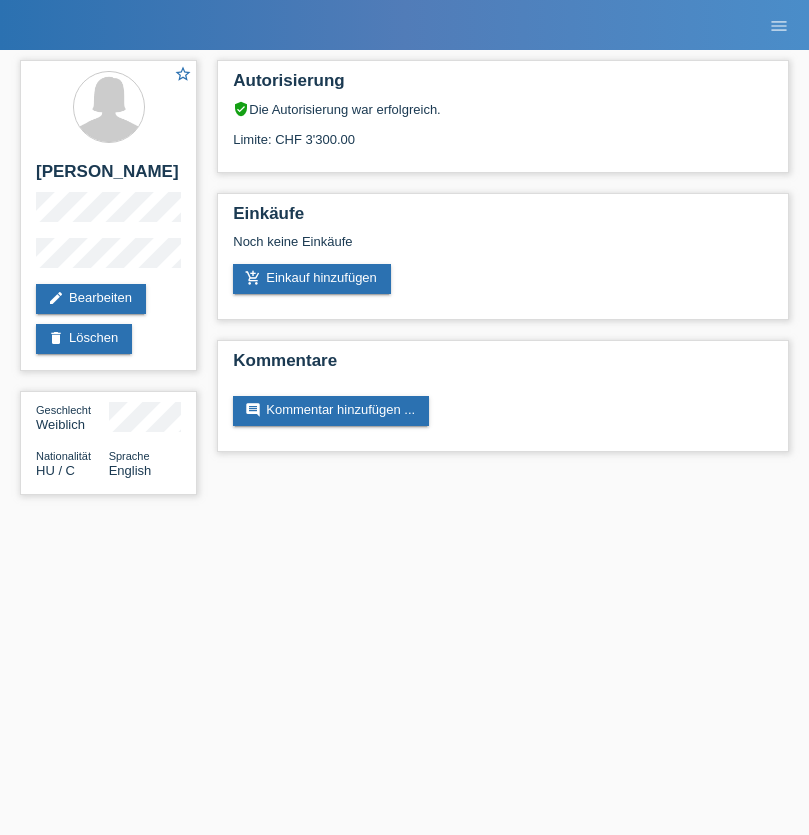 scroll, scrollTop: 0, scrollLeft: 0, axis: both 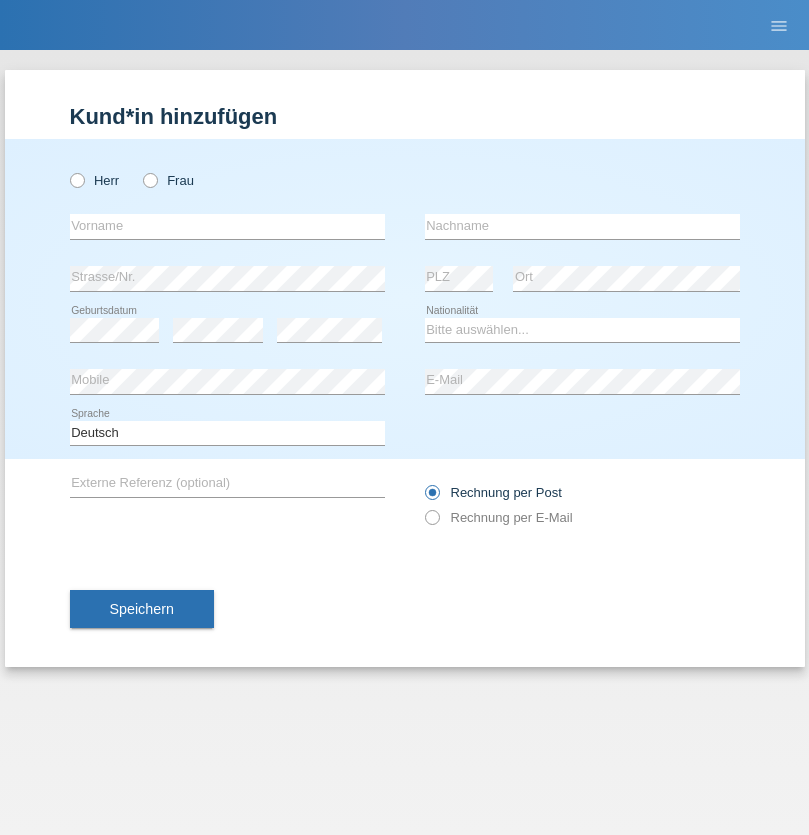 radio on "true" 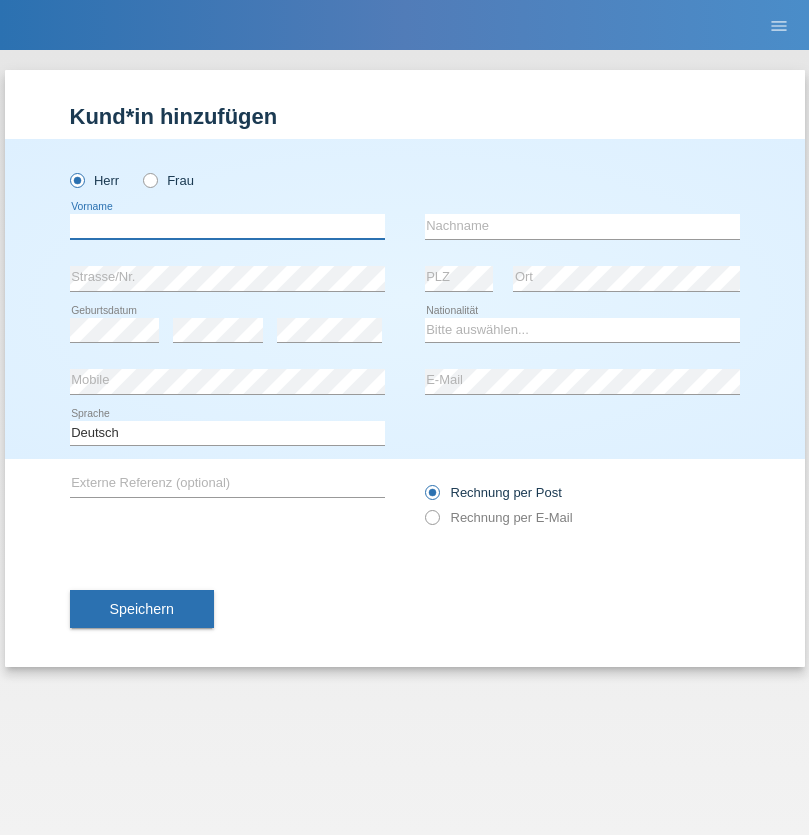click at bounding box center [227, 226] 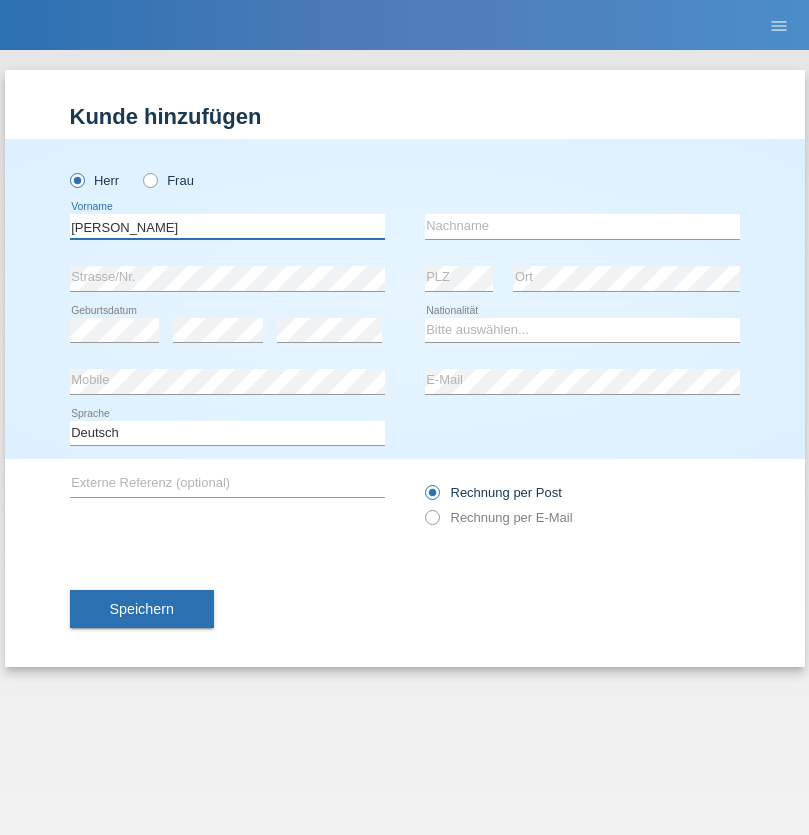 type on "[PERSON_NAME]" 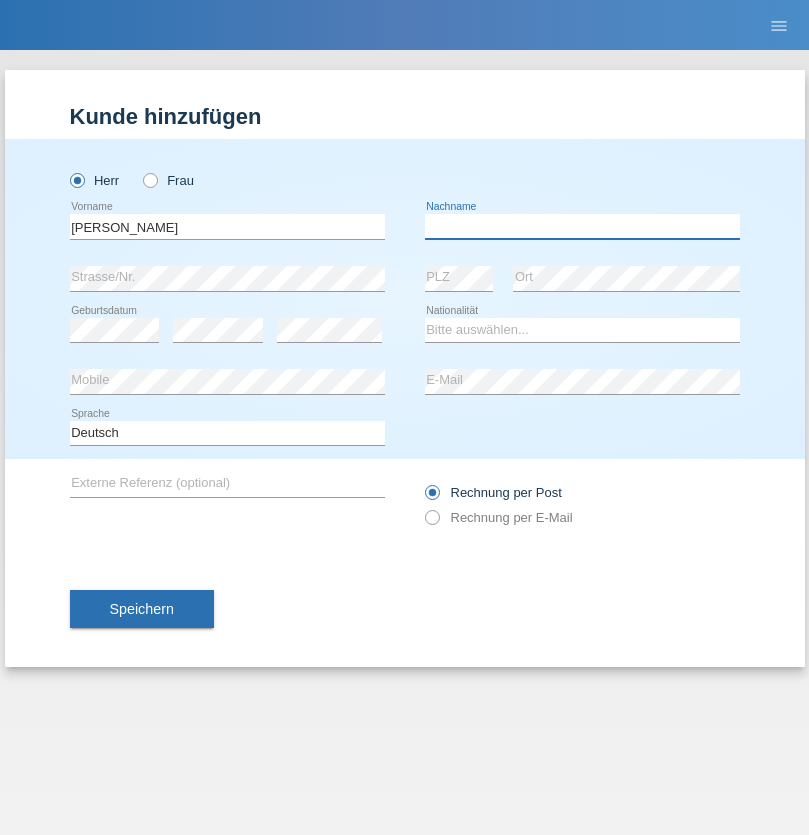 click at bounding box center [582, 226] 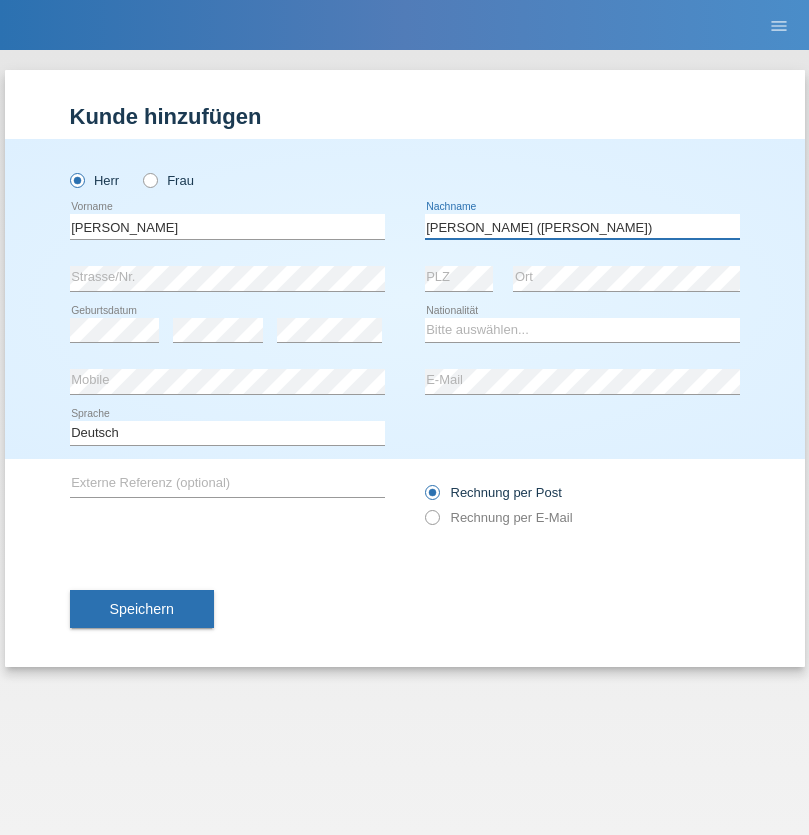 type on "A. Cassiano (Miriã)" 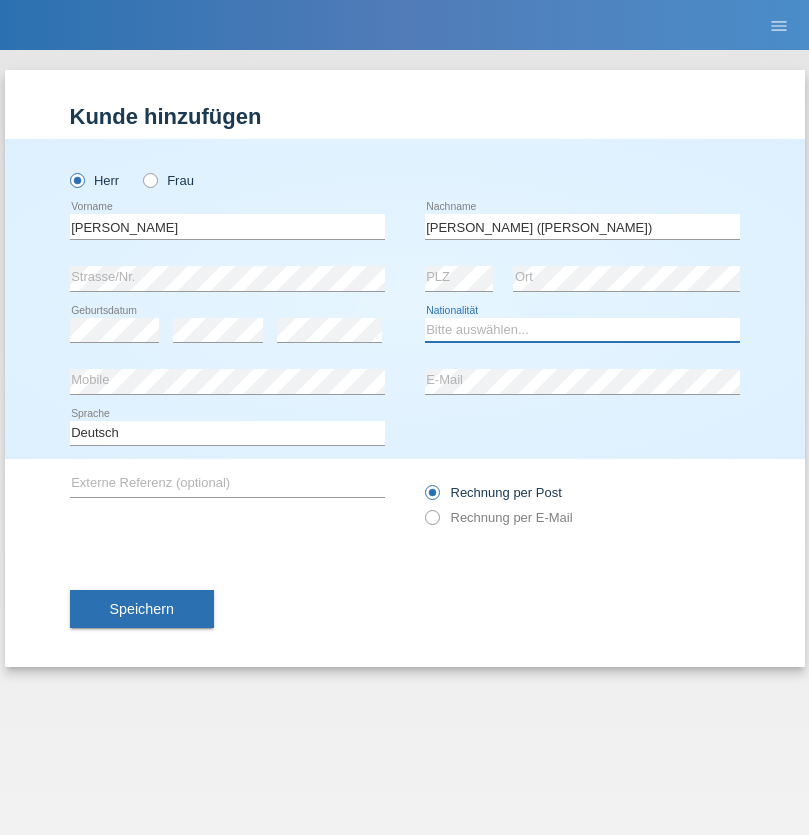 select on "BR" 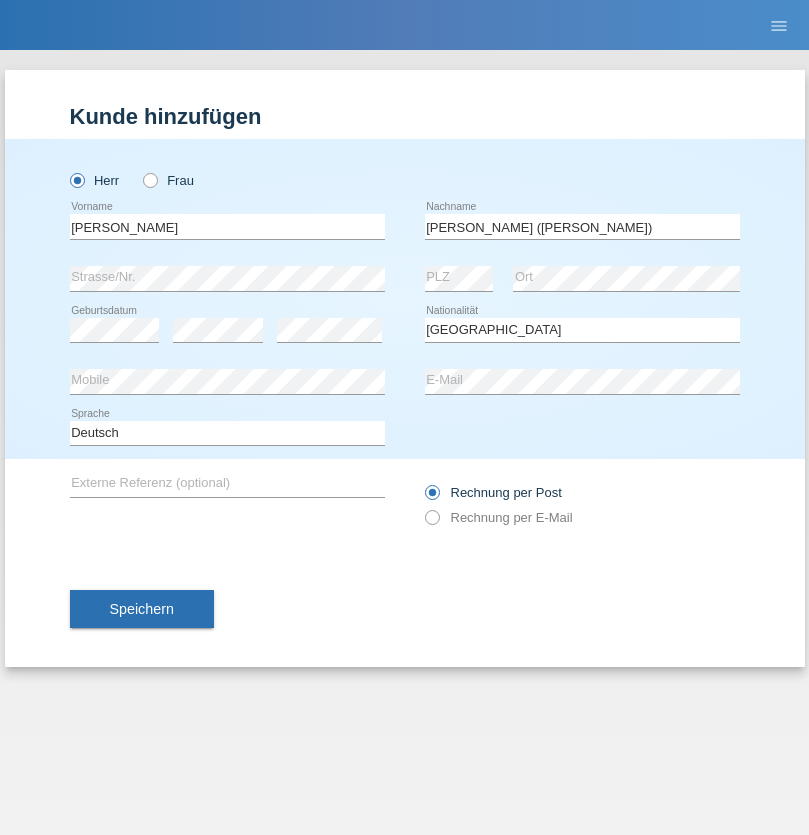 select on "C" 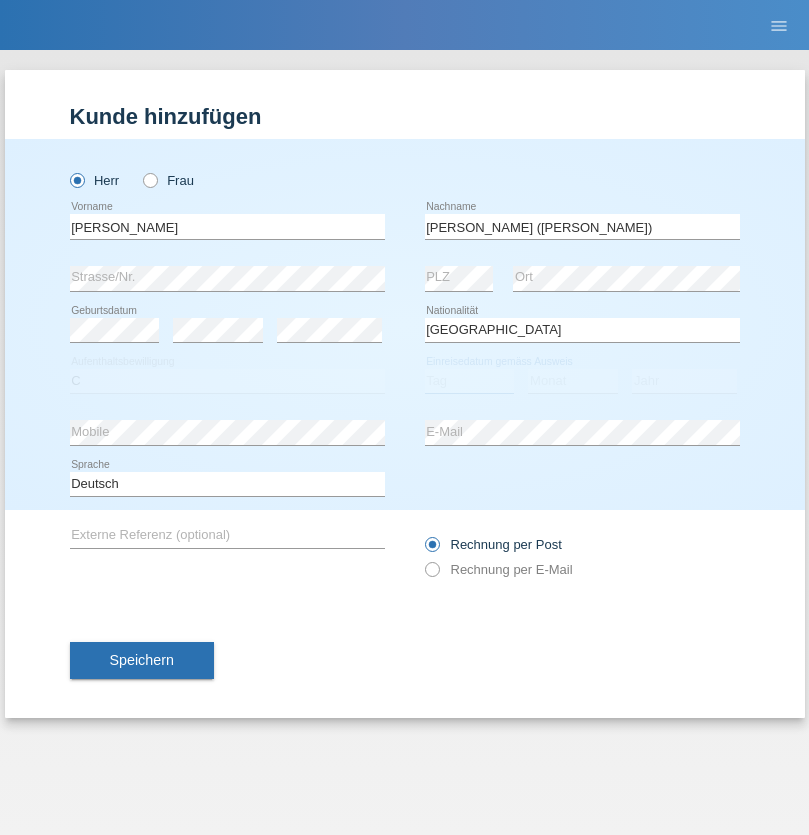 select on "26" 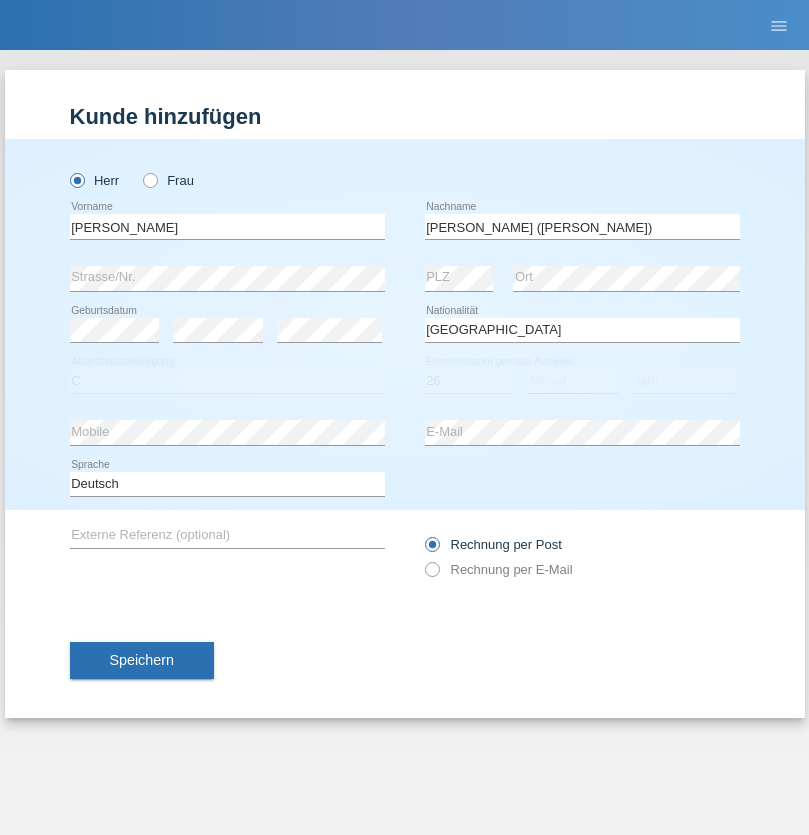 select on "01" 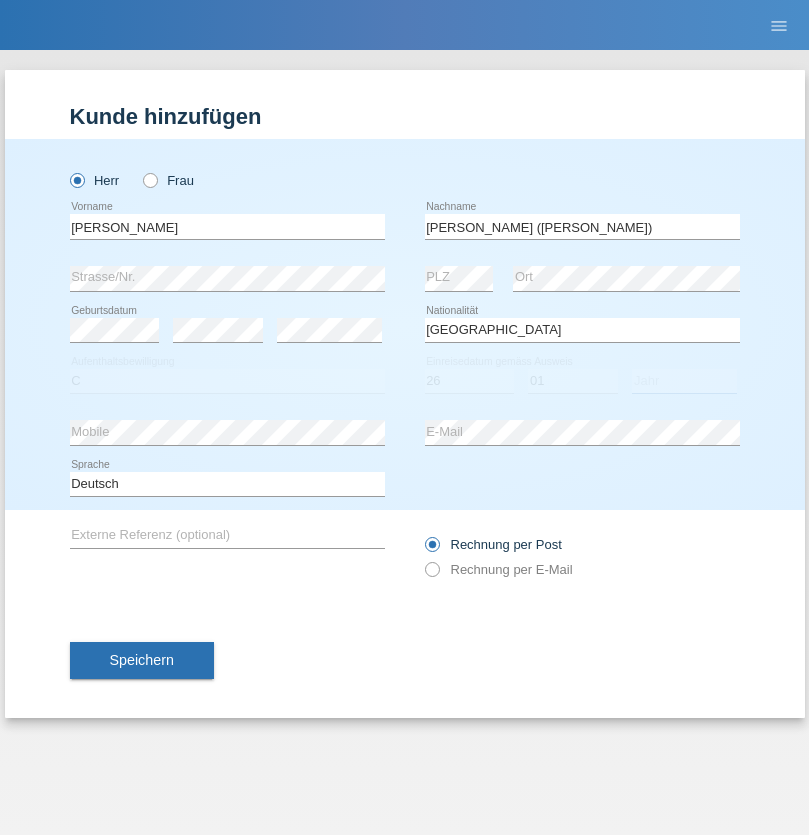 select on "2021" 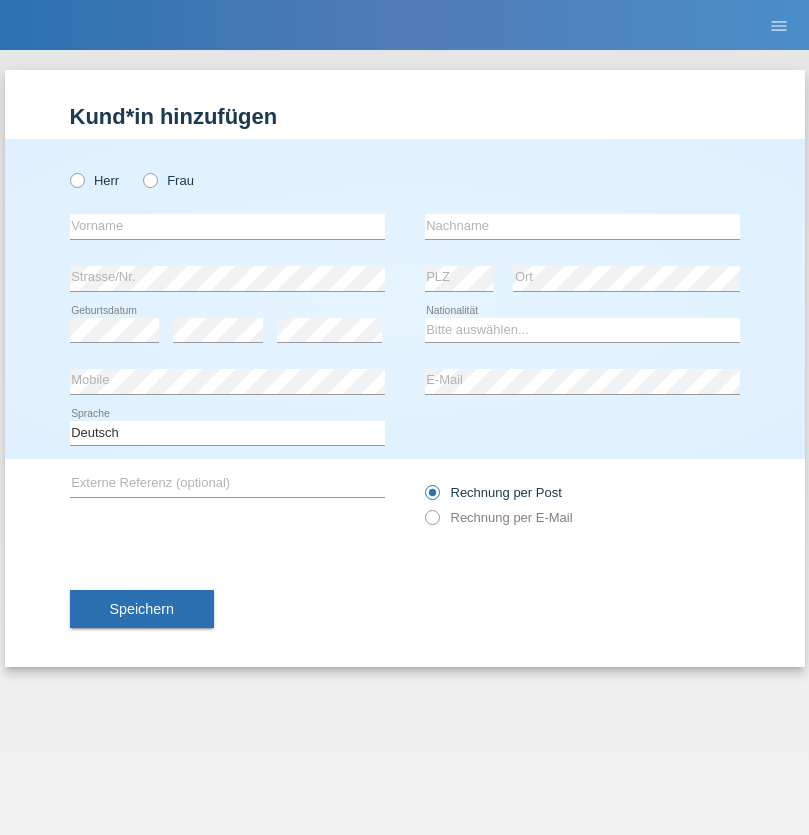 scroll, scrollTop: 0, scrollLeft: 0, axis: both 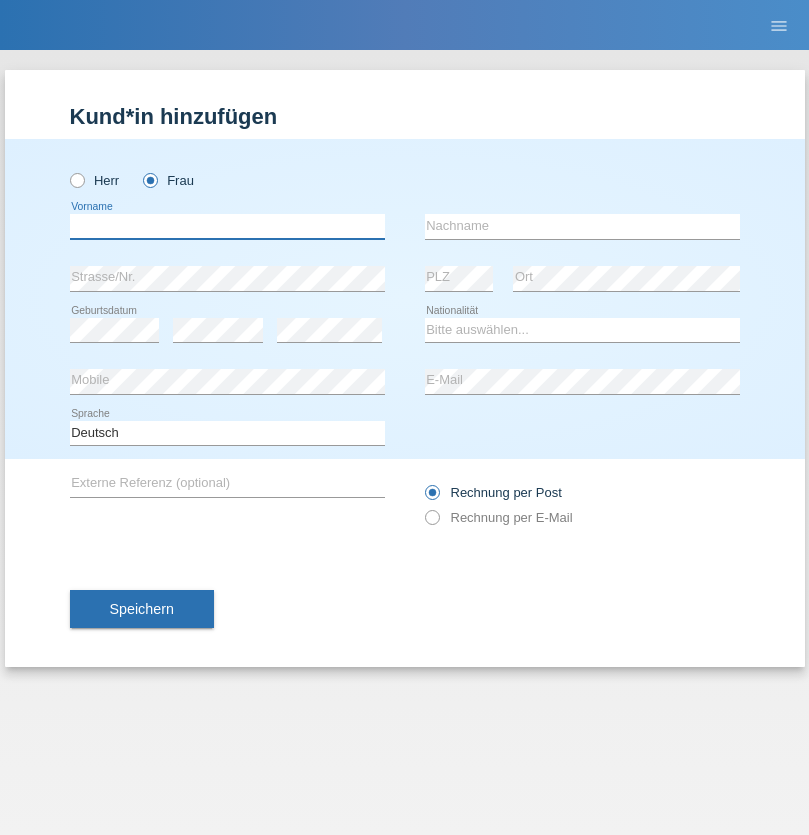 click at bounding box center [227, 226] 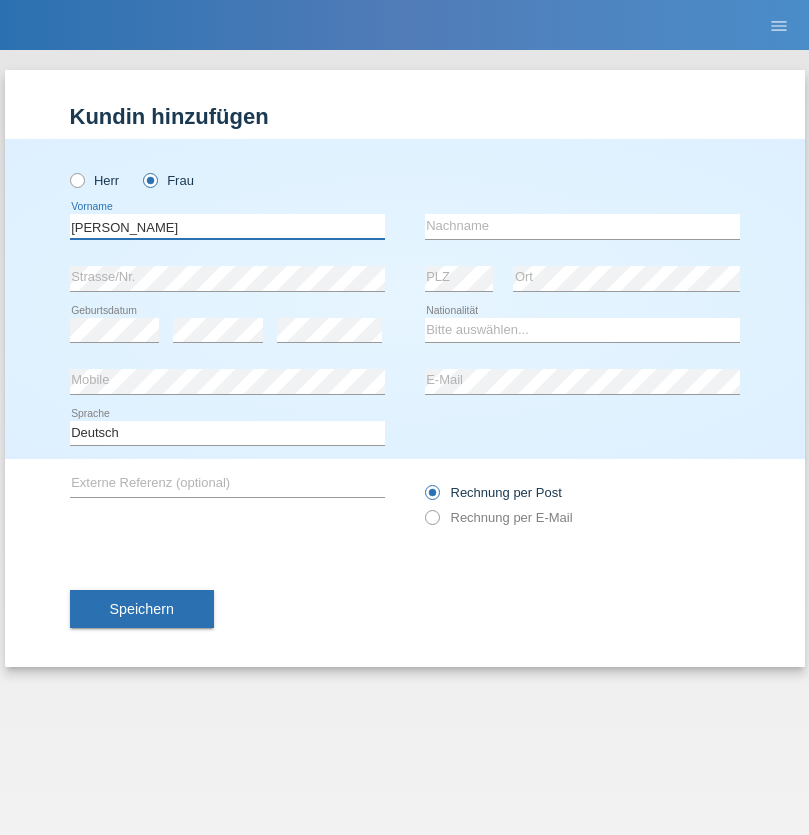 type on "[PERSON_NAME]" 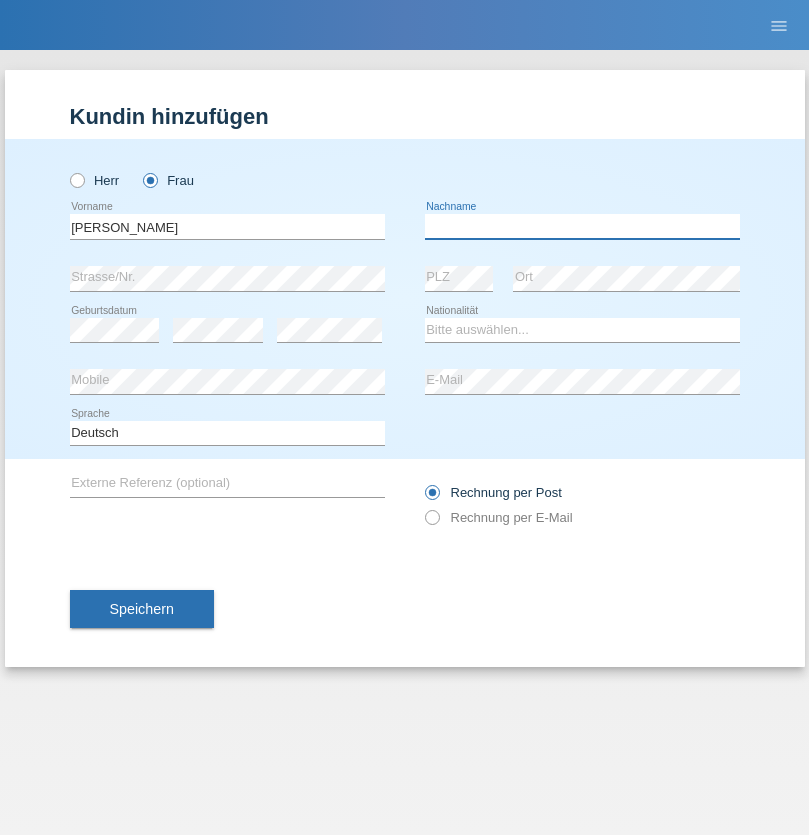 click at bounding box center (582, 226) 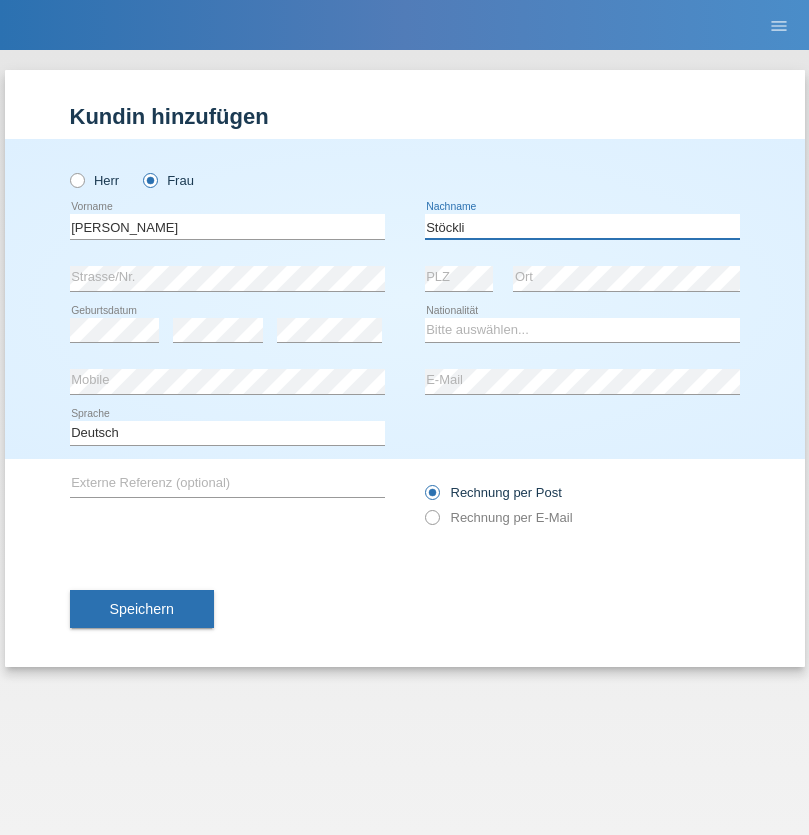 type on "Stöckli" 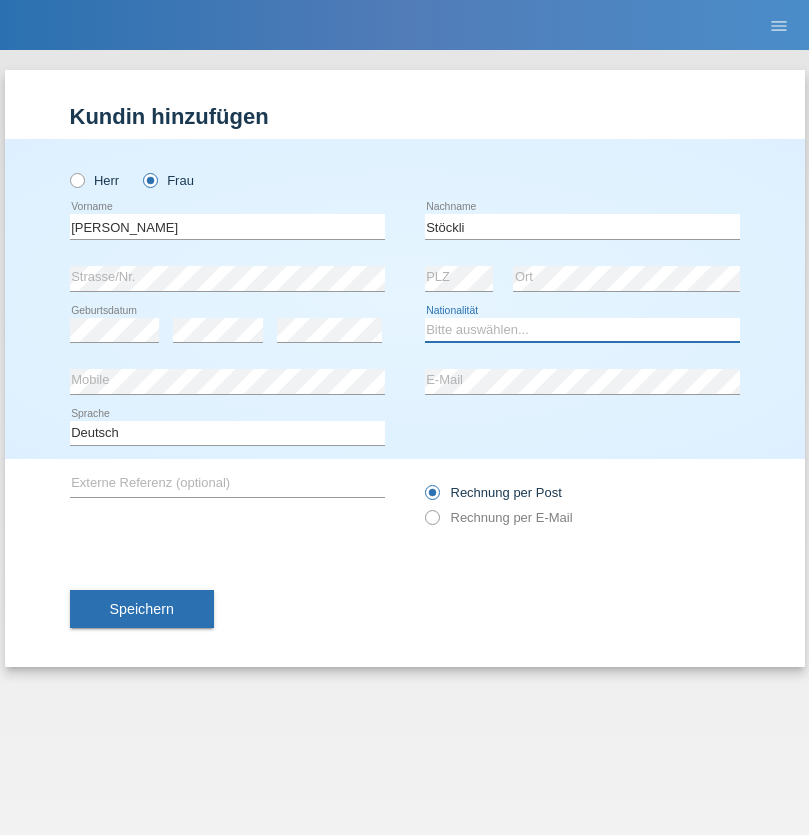 select on "CH" 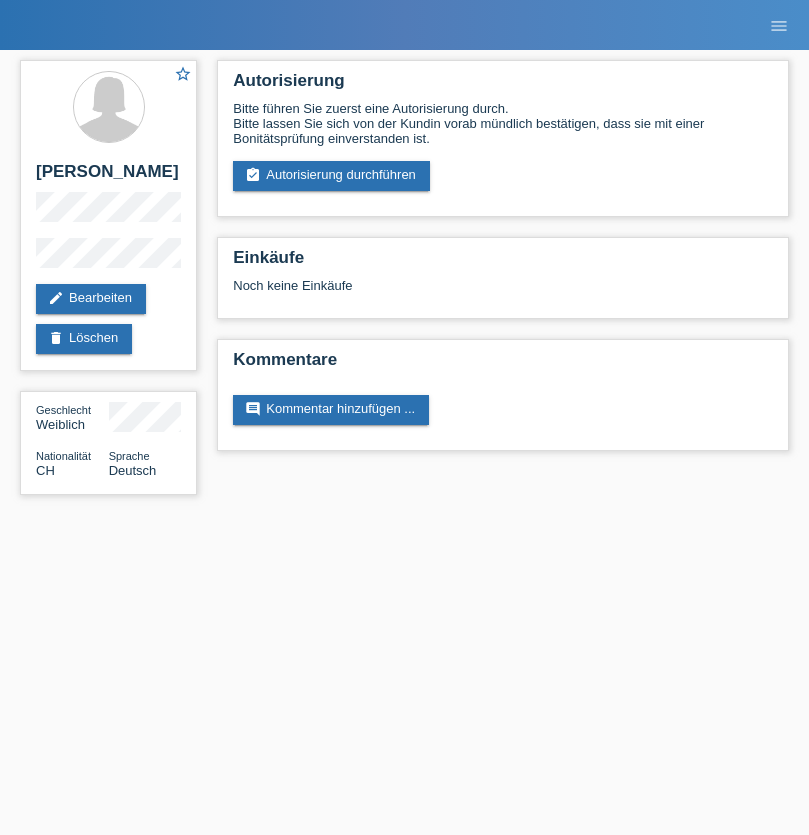 scroll, scrollTop: 0, scrollLeft: 0, axis: both 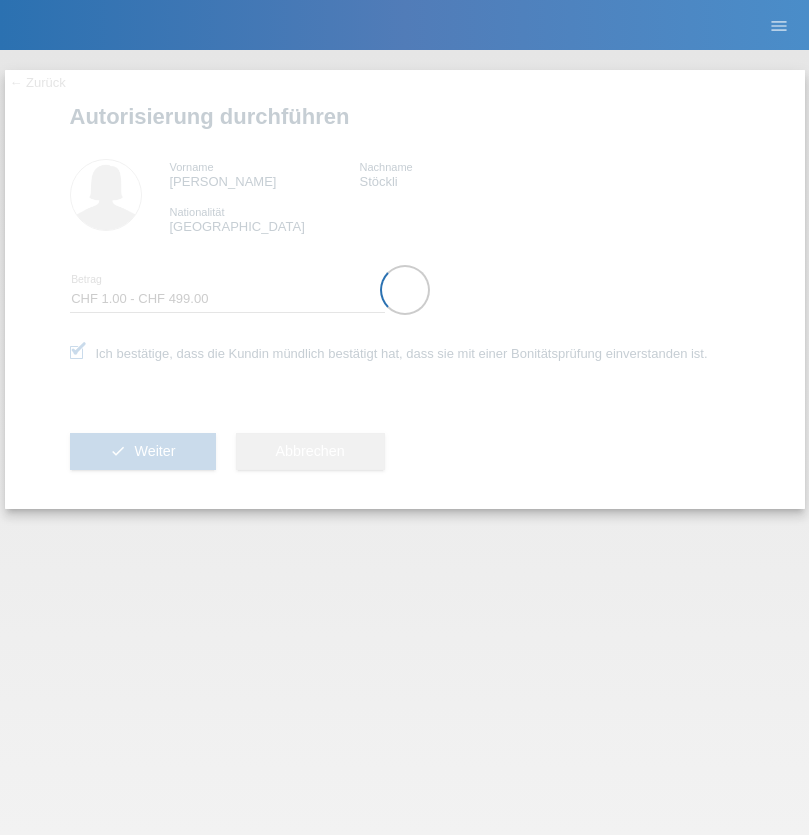 select on "1" 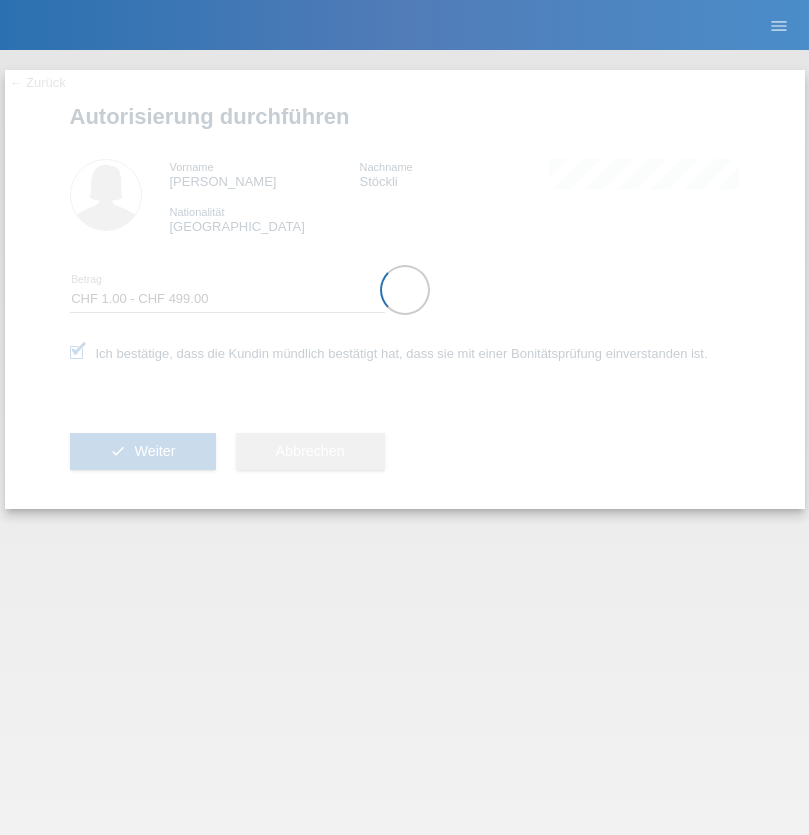 scroll, scrollTop: 0, scrollLeft: 0, axis: both 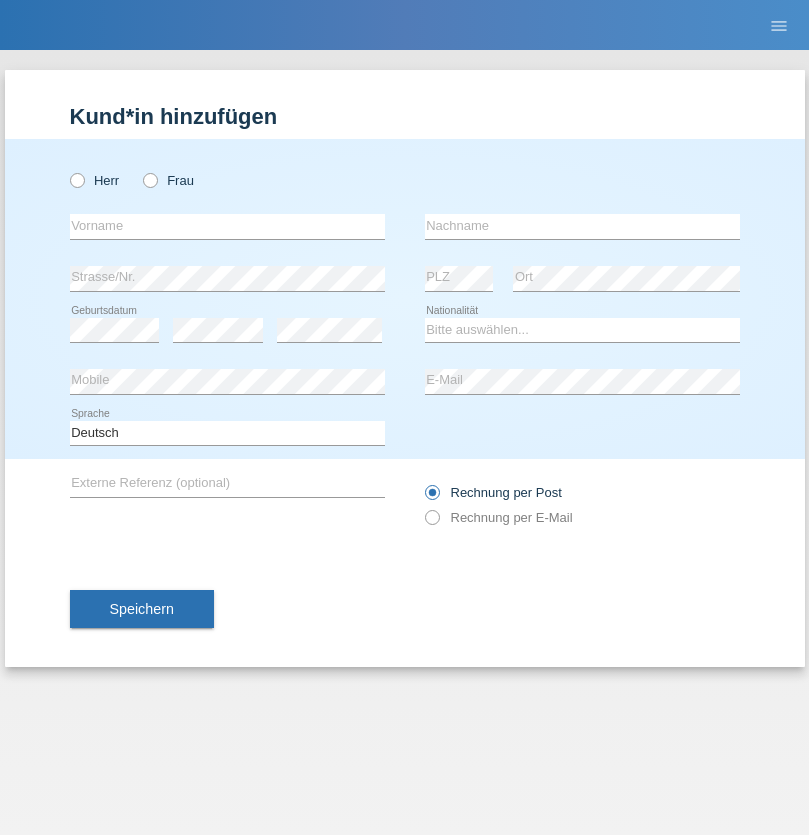 radio on "true" 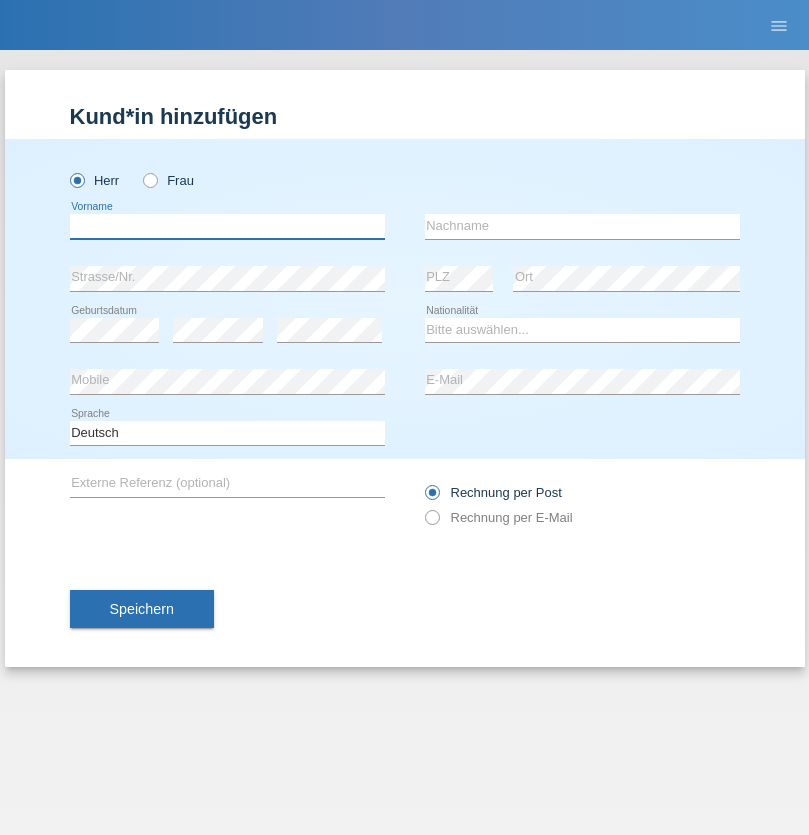 click at bounding box center [227, 226] 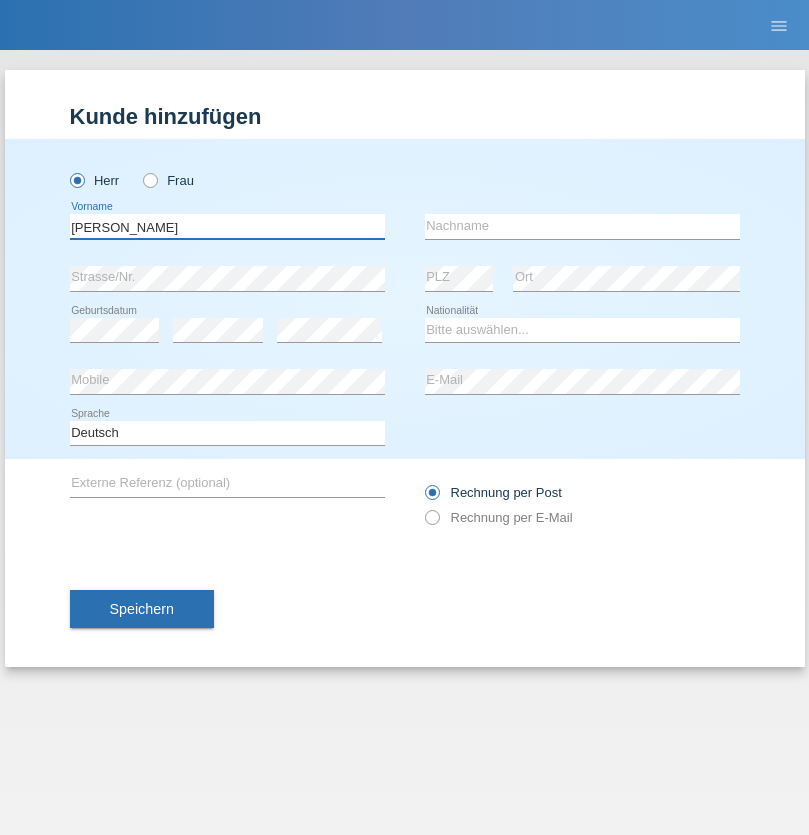 type on "[PERSON_NAME]" 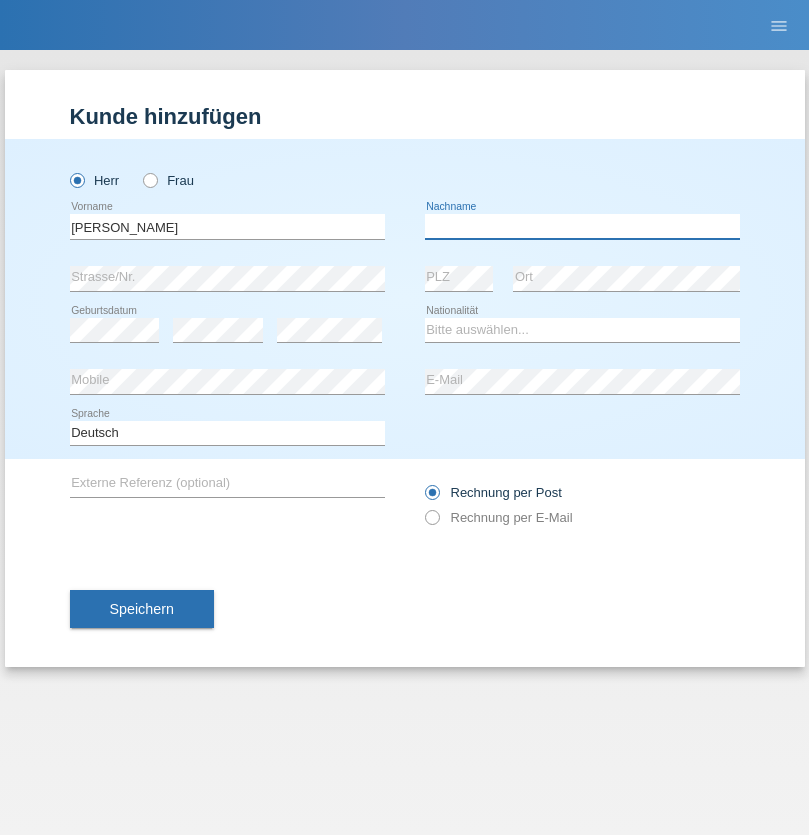 click at bounding box center [582, 226] 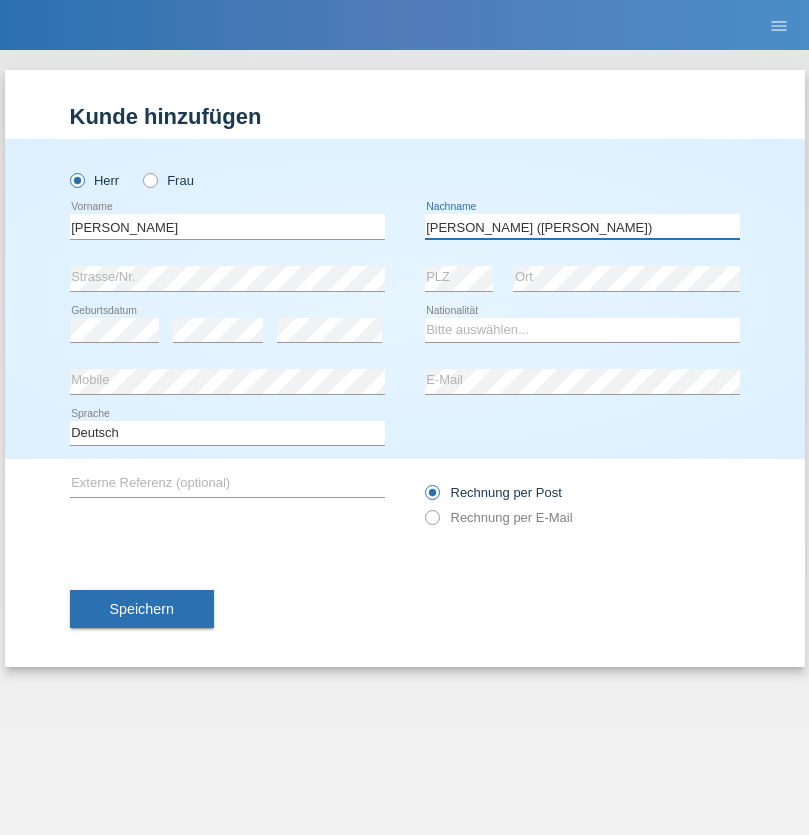 type on "[PERSON_NAME] ([PERSON_NAME])" 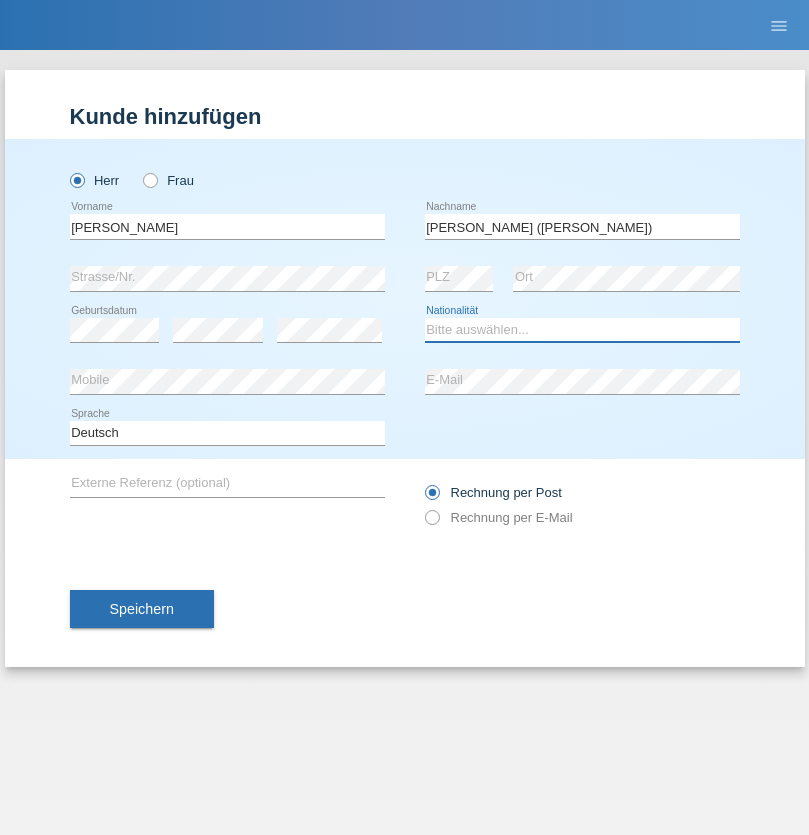 select on "BR" 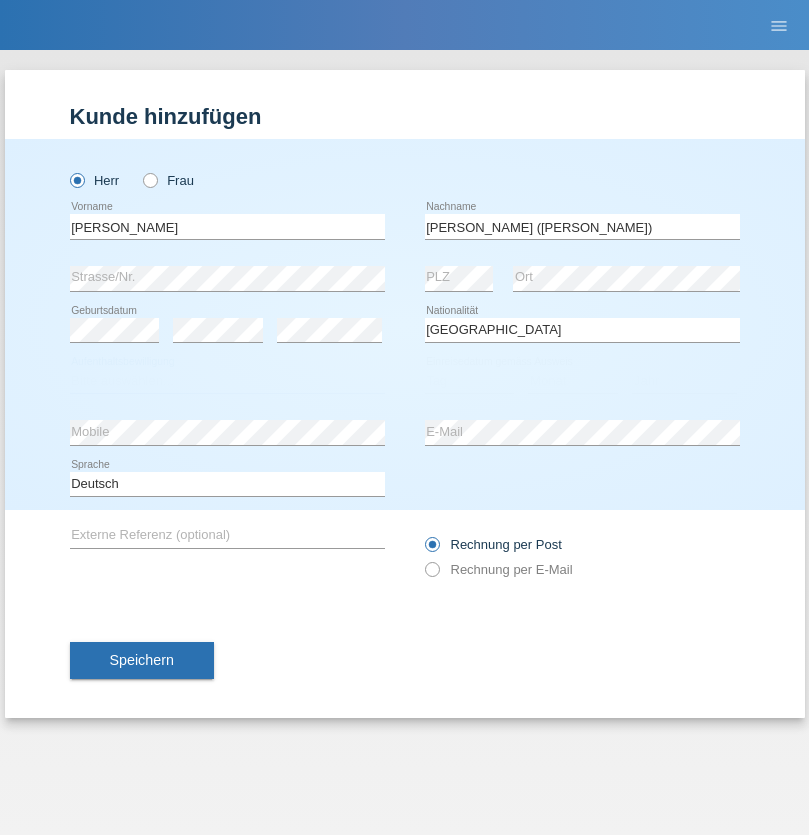 select on "C" 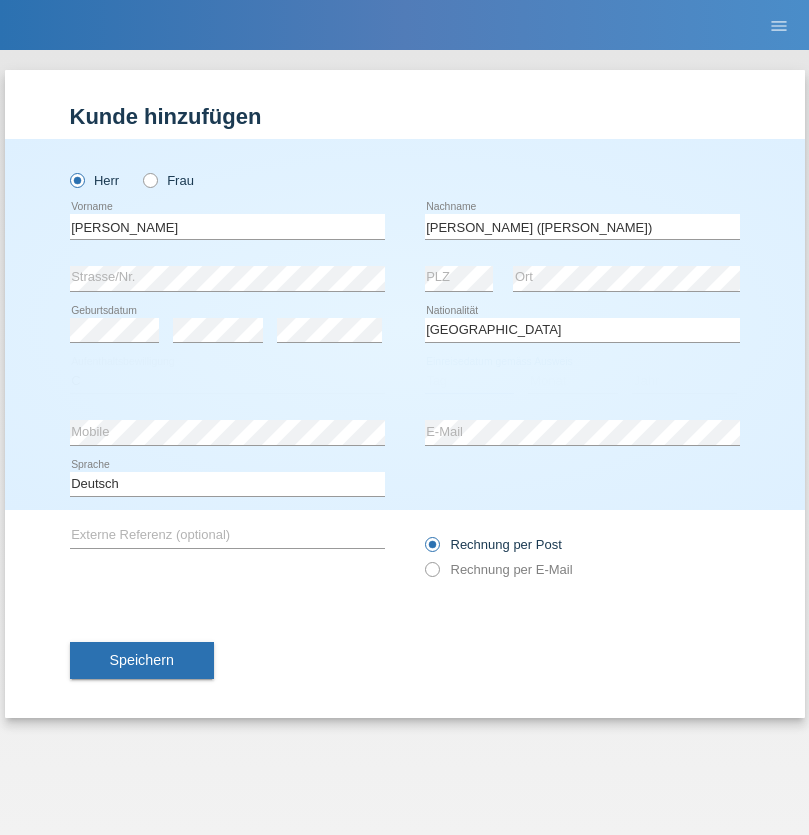 select on "14" 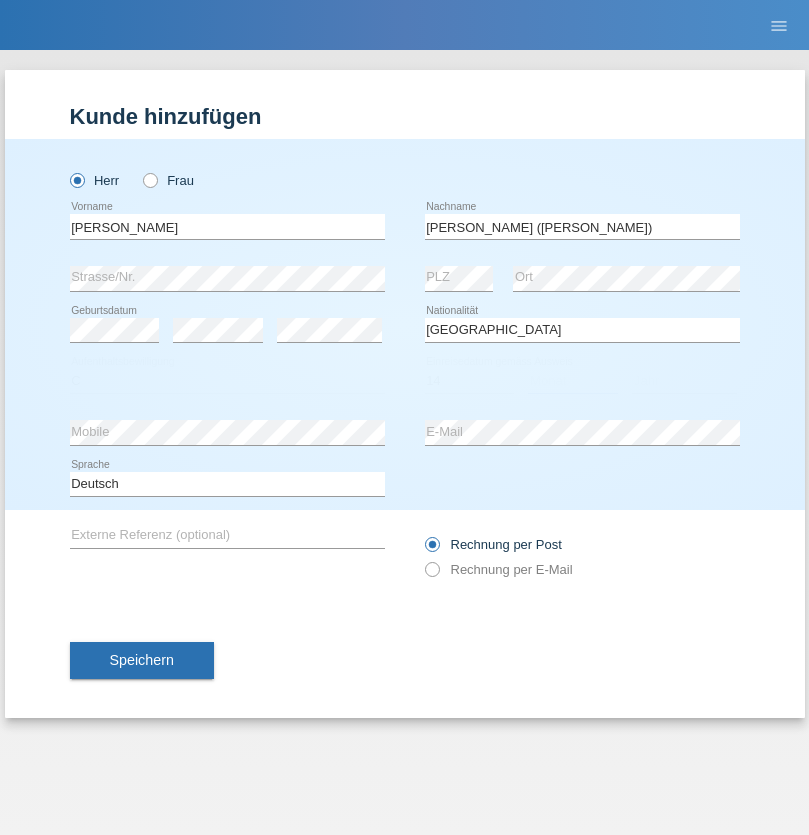 select on "12" 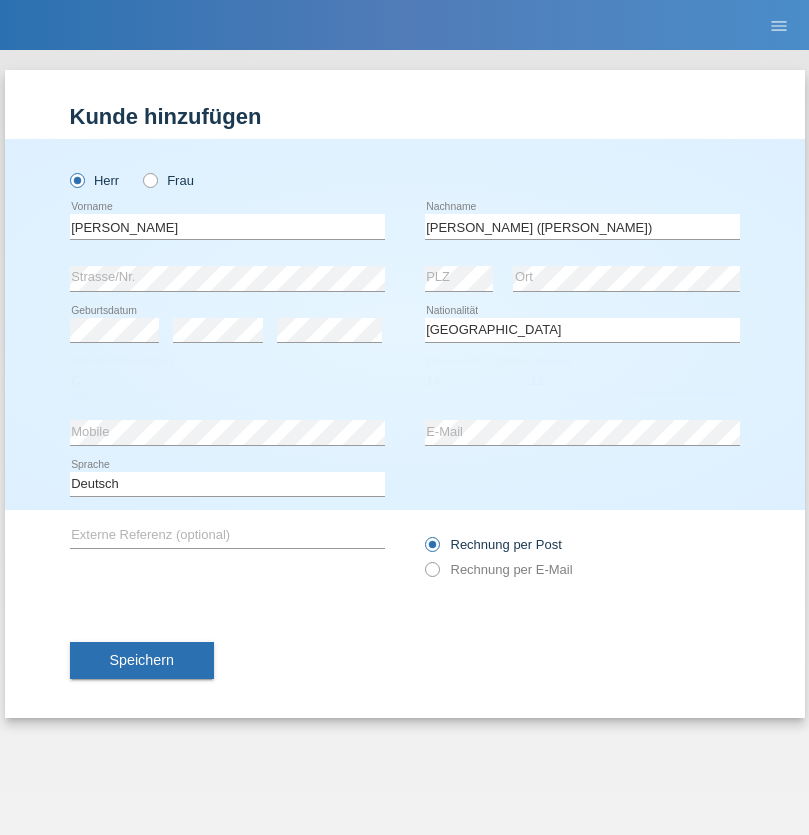 select on "2001" 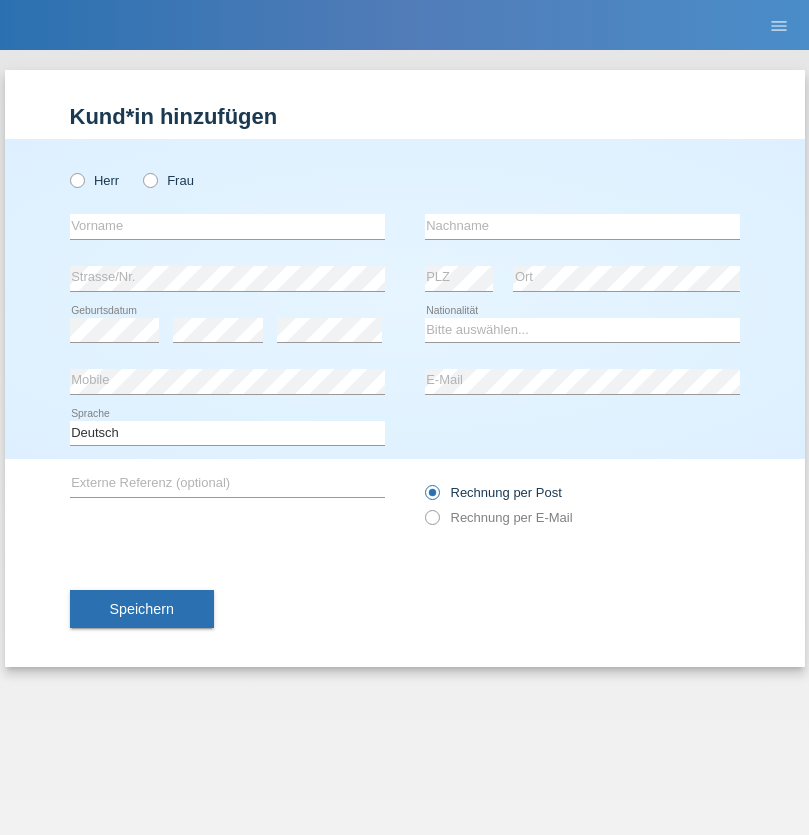 scroll, scrollTop: 0, scrollLeft: 0, axis: both 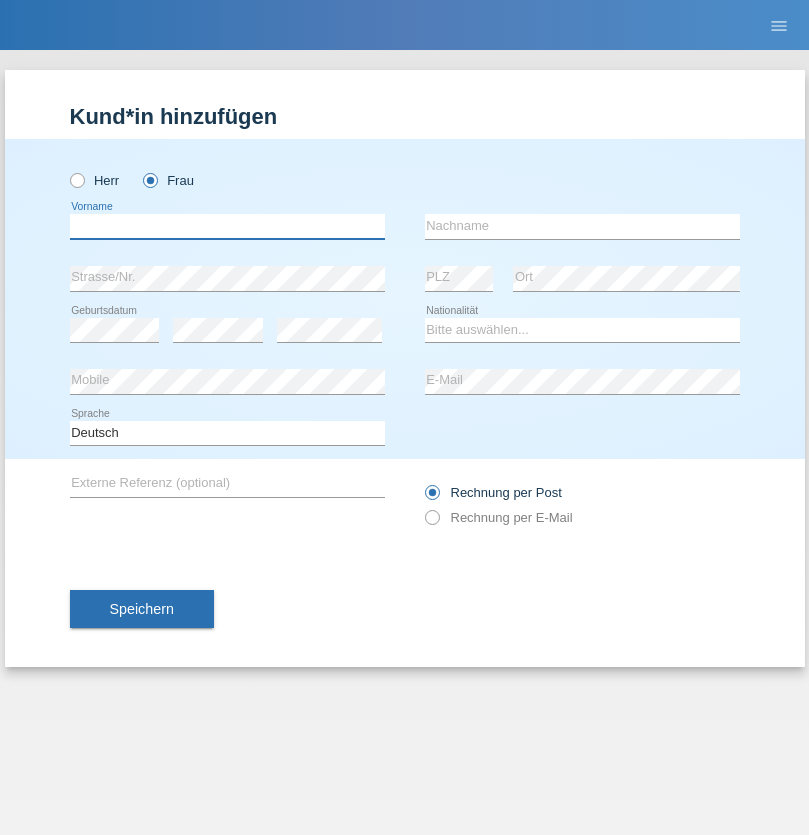 click at bounding box center (227, 226) 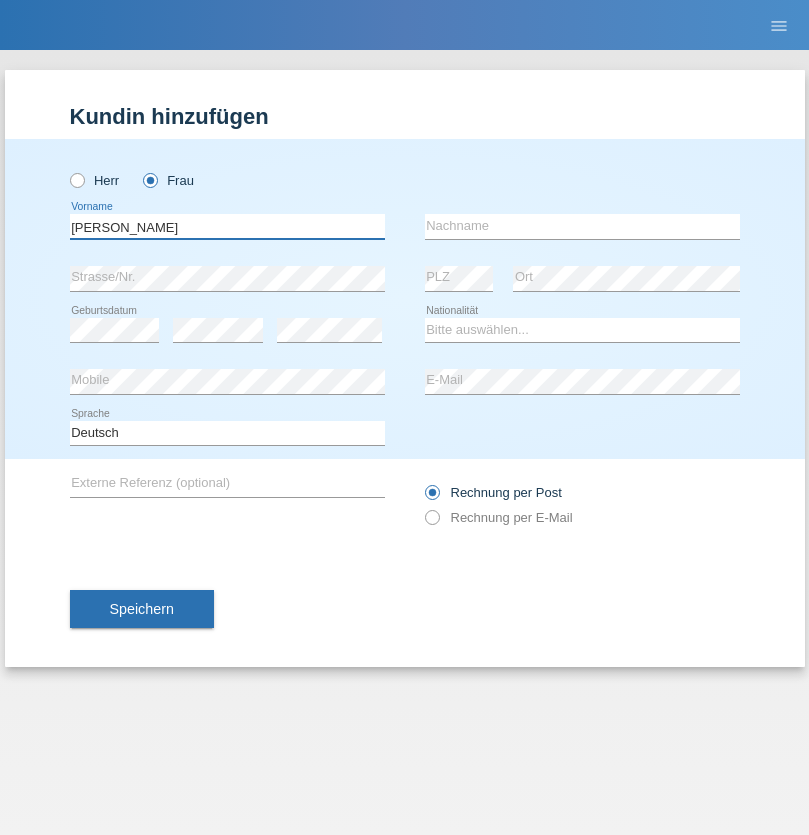 type on "Elena" 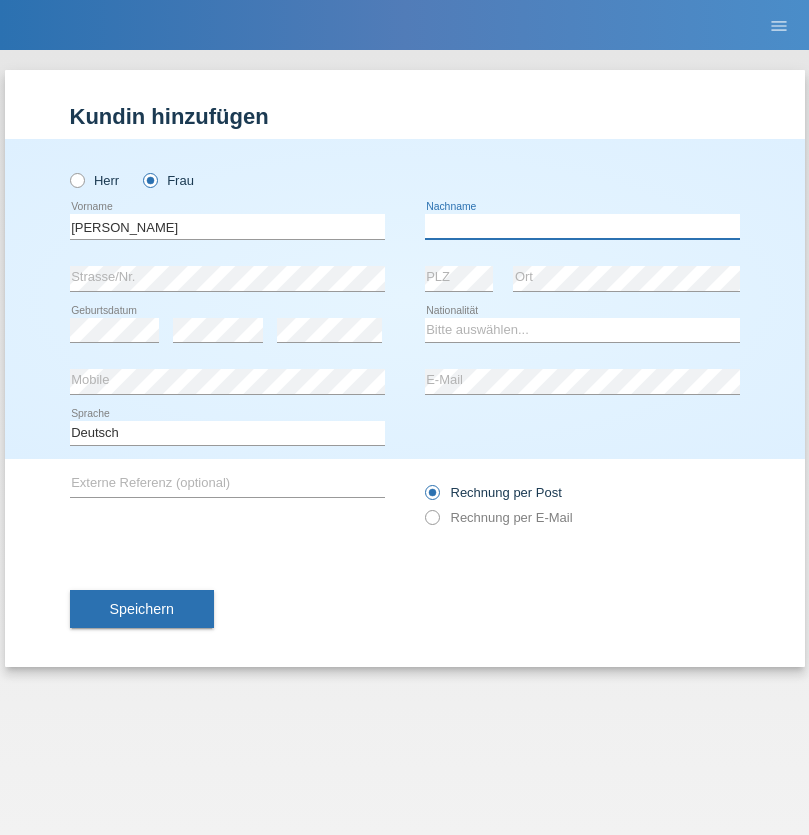 click at bounding box center [582, 226] 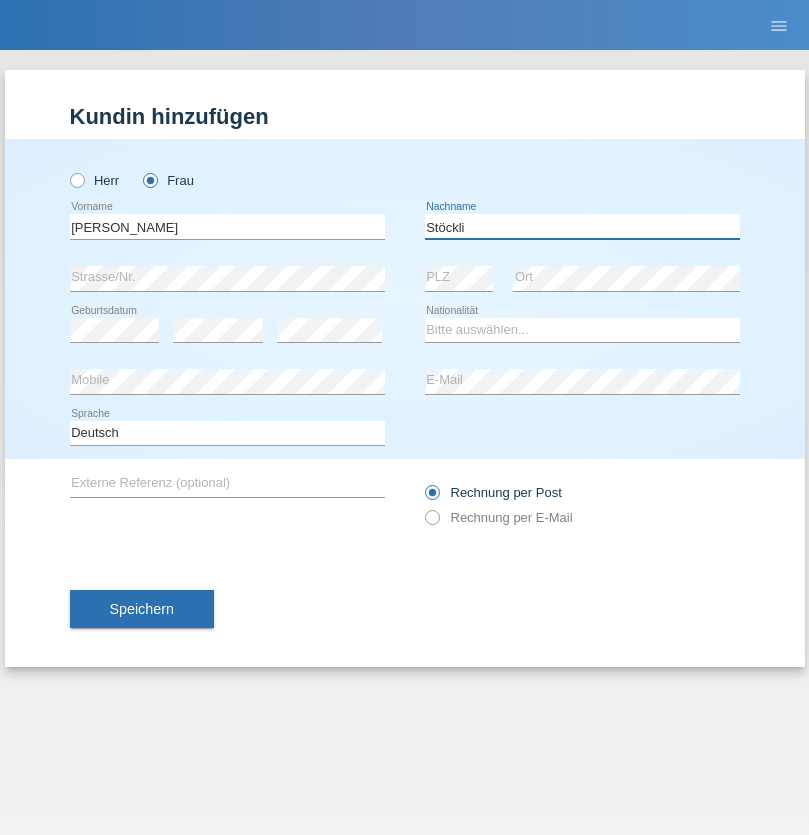 type on "Stöckli" 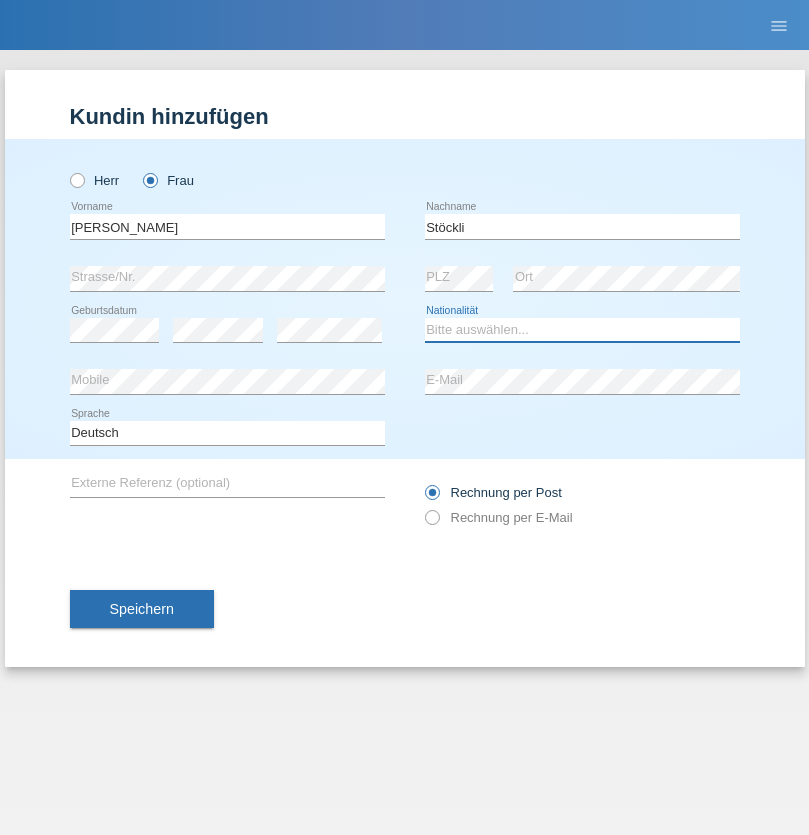 select on "CH" 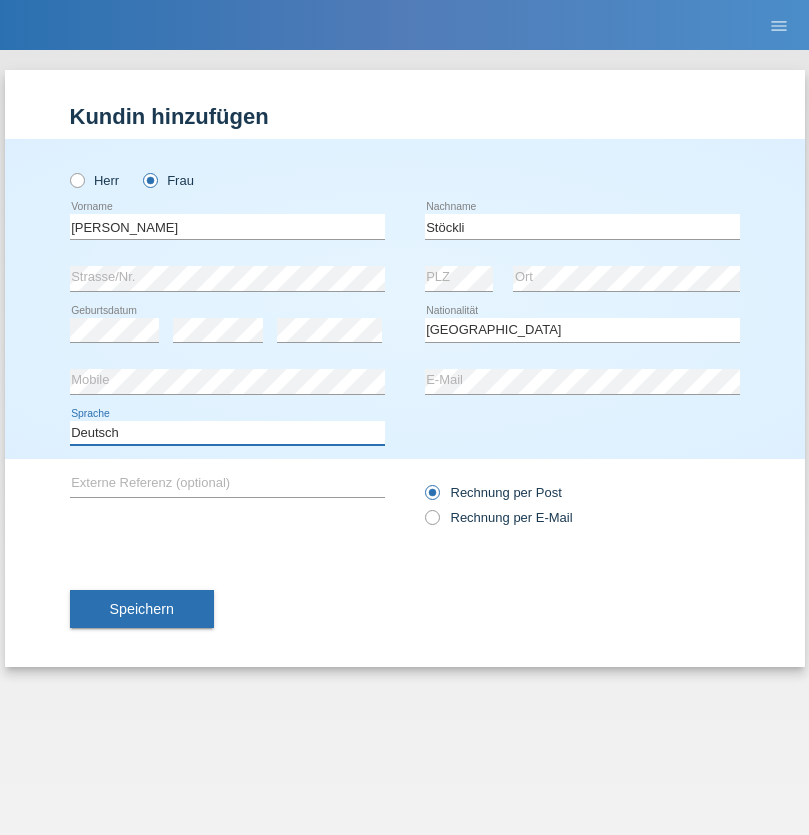 select on "en" 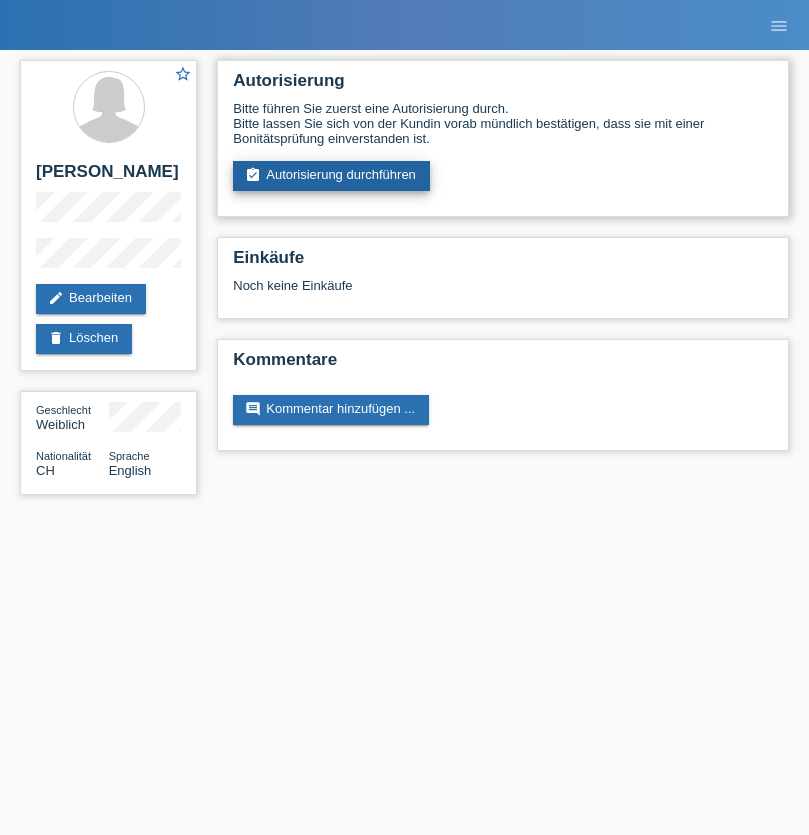click on "assignment_turned_in  Autorisierung durchführen" at bounding box center (331, 176) 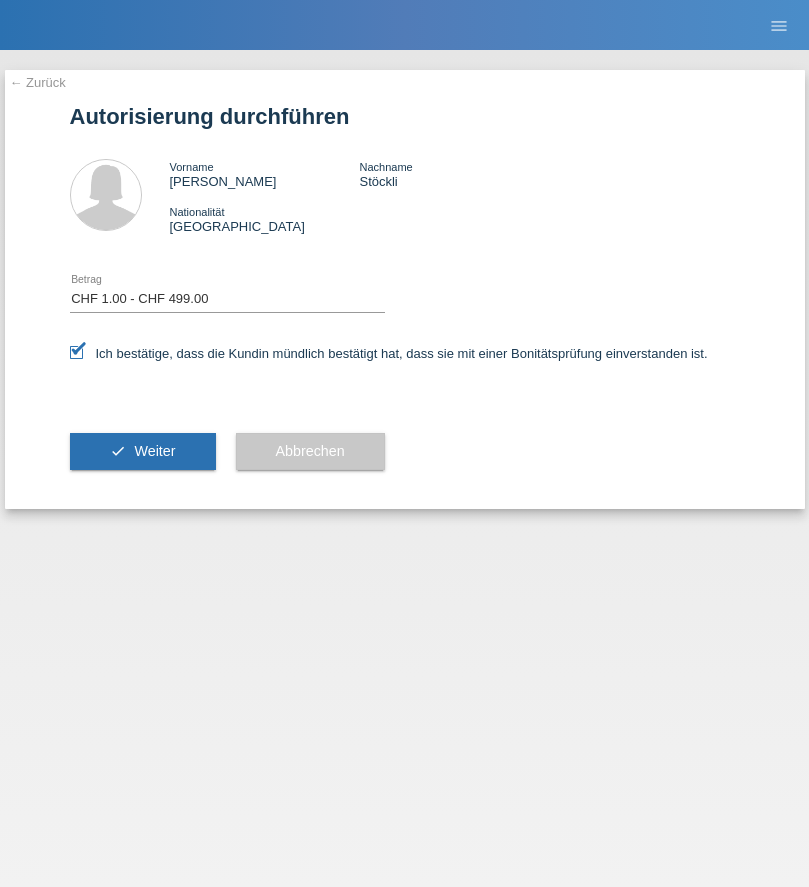 select on "1" 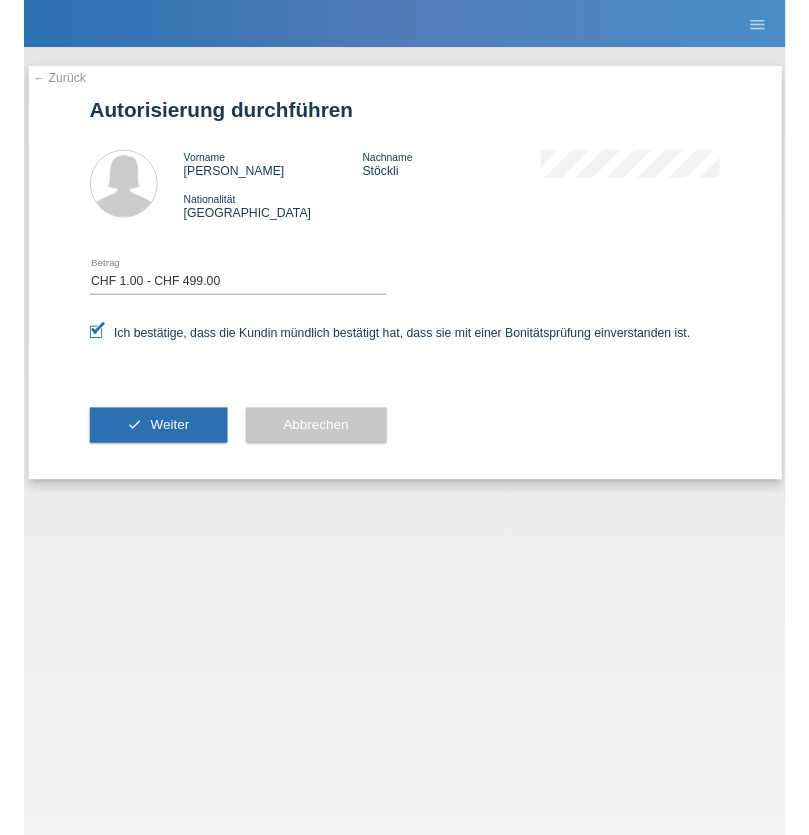 scroll, scrollTop: 0, scrollLeft: 0, axis: both 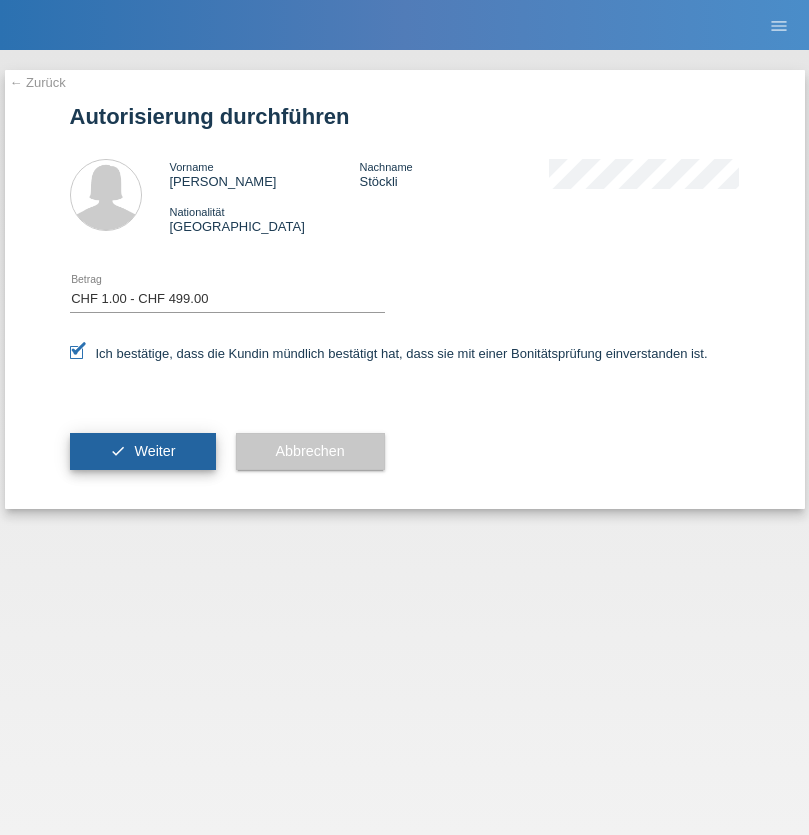 click on "Weiter" at bounding box center [154, 451] 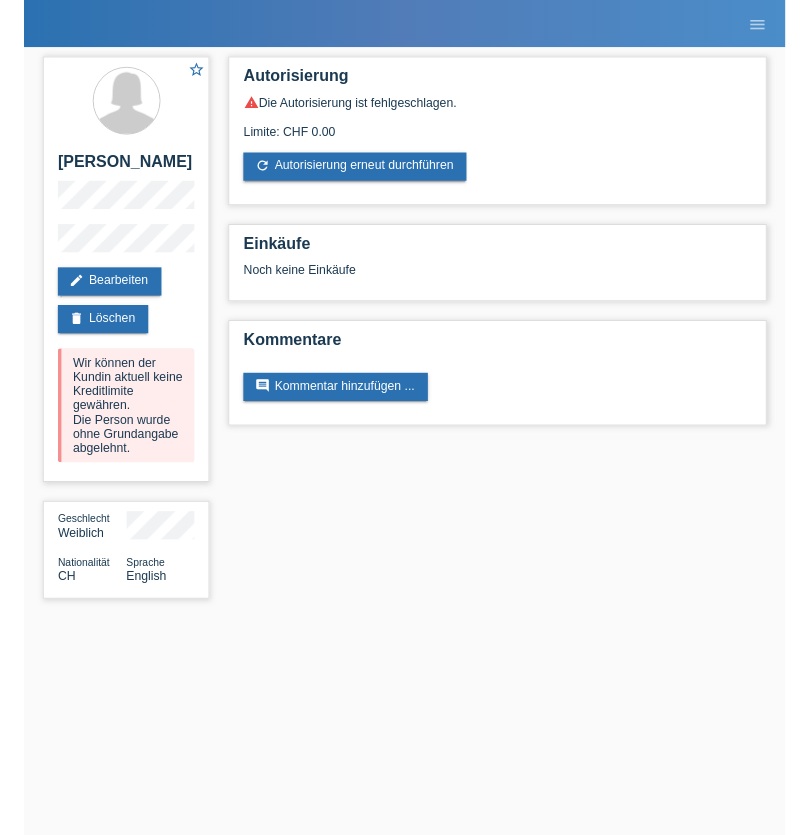 scroll, scrollTop: 0, scrollLeft: 0, axis: both 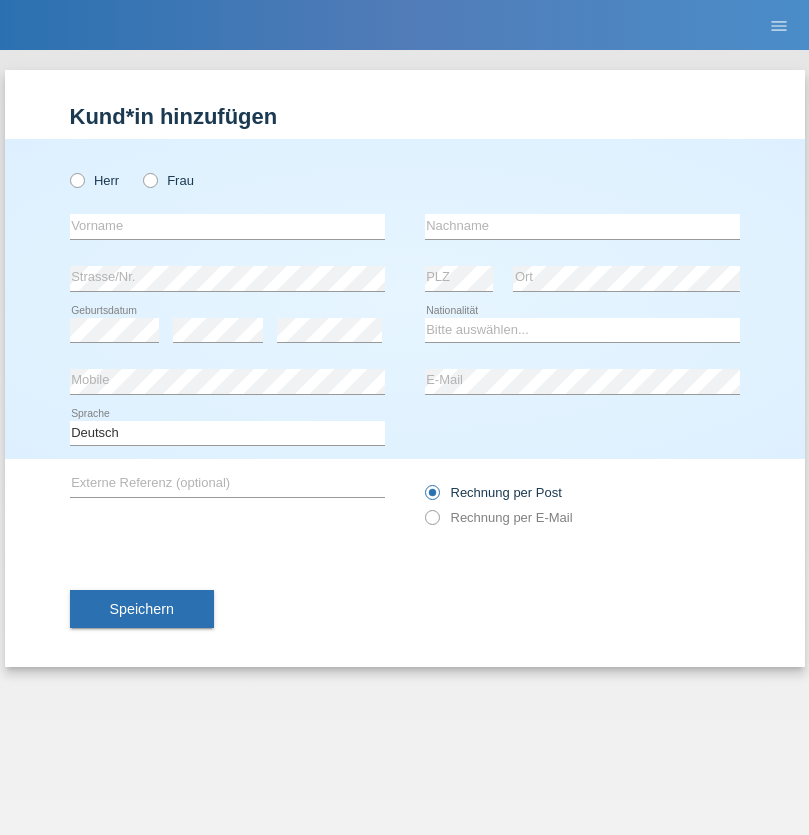 radio on "true" 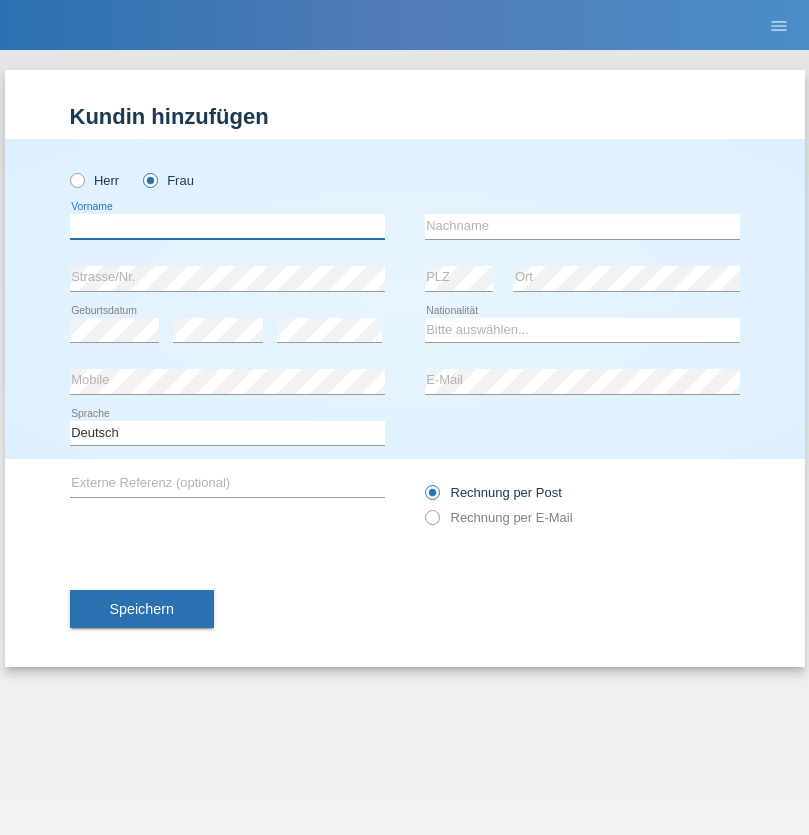 click at bounding box center (227, 226) 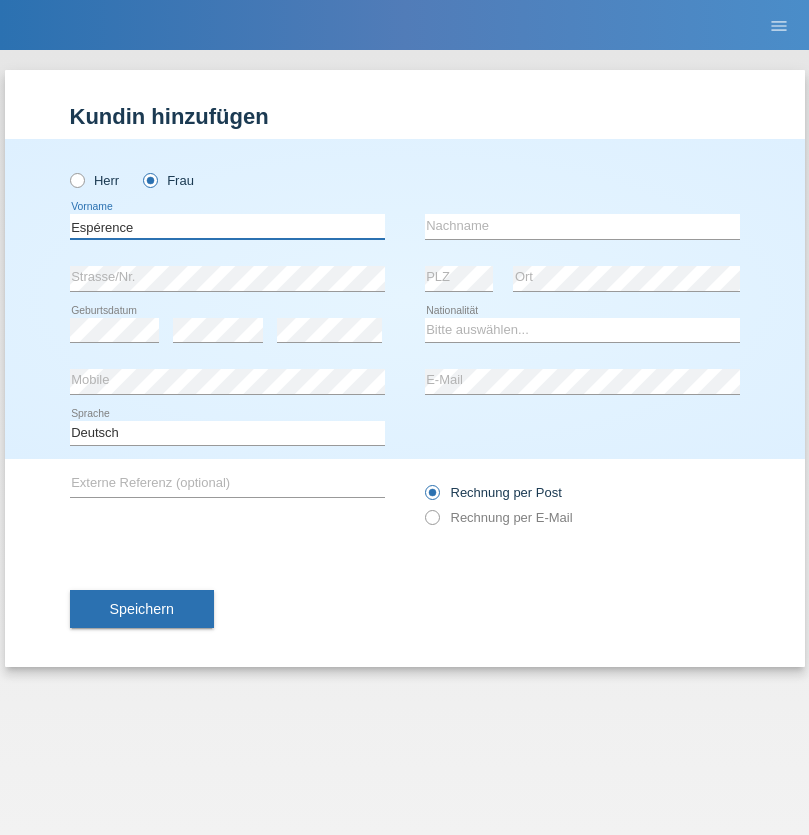 type on "Espérence" 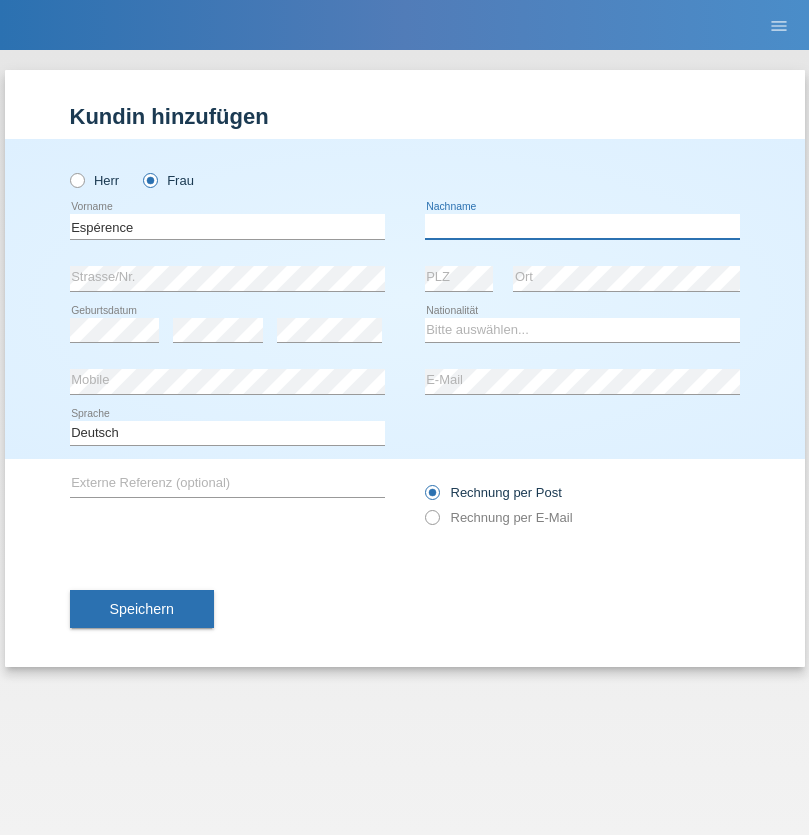 click at bounding box center [582, 226] 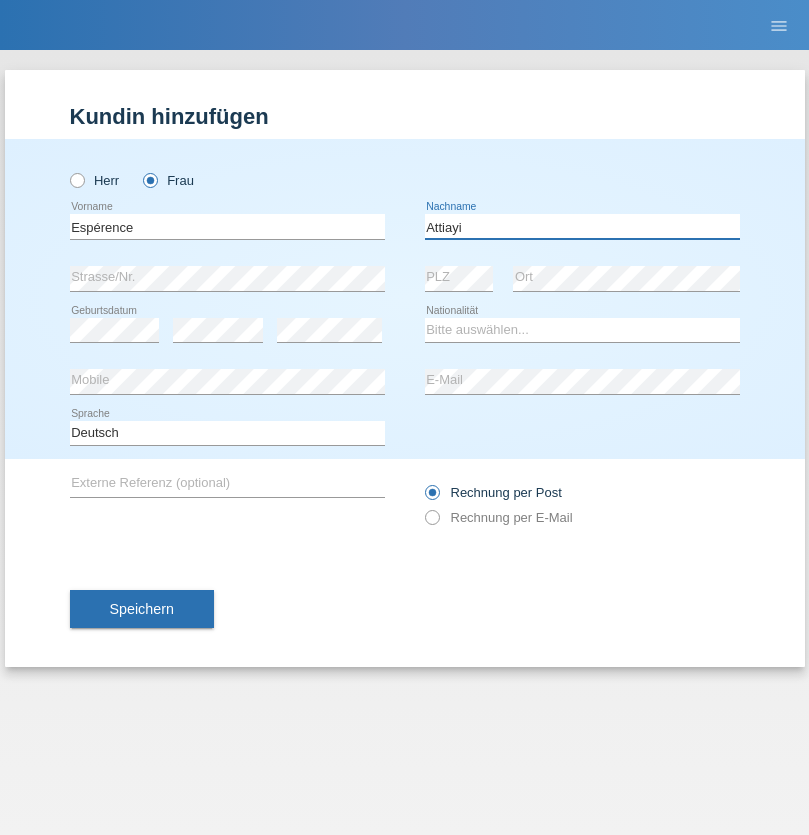 type on "Attiayi" 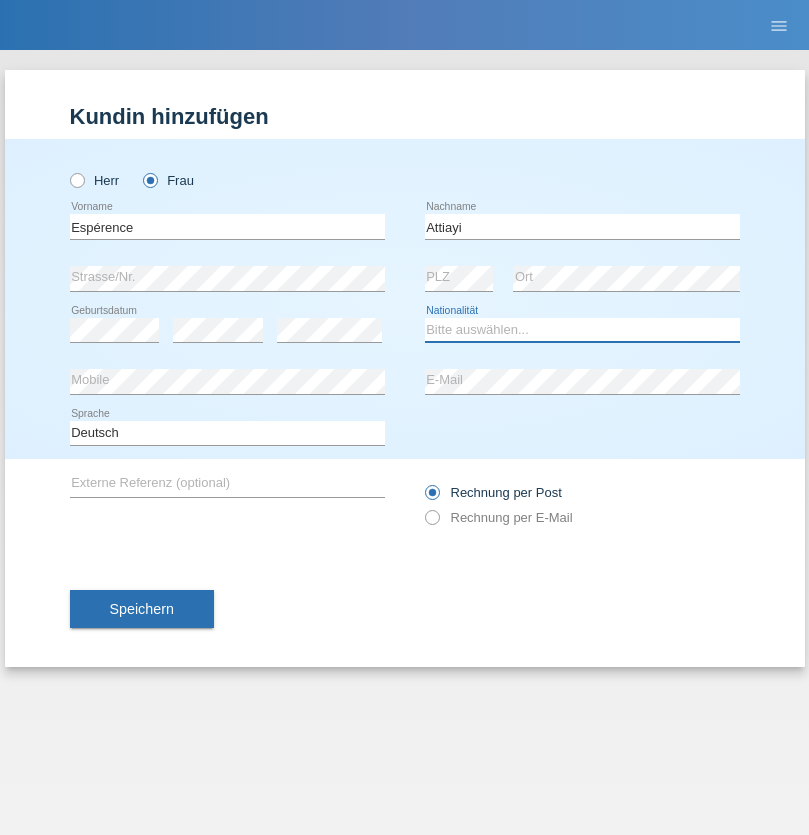 select on "CH" 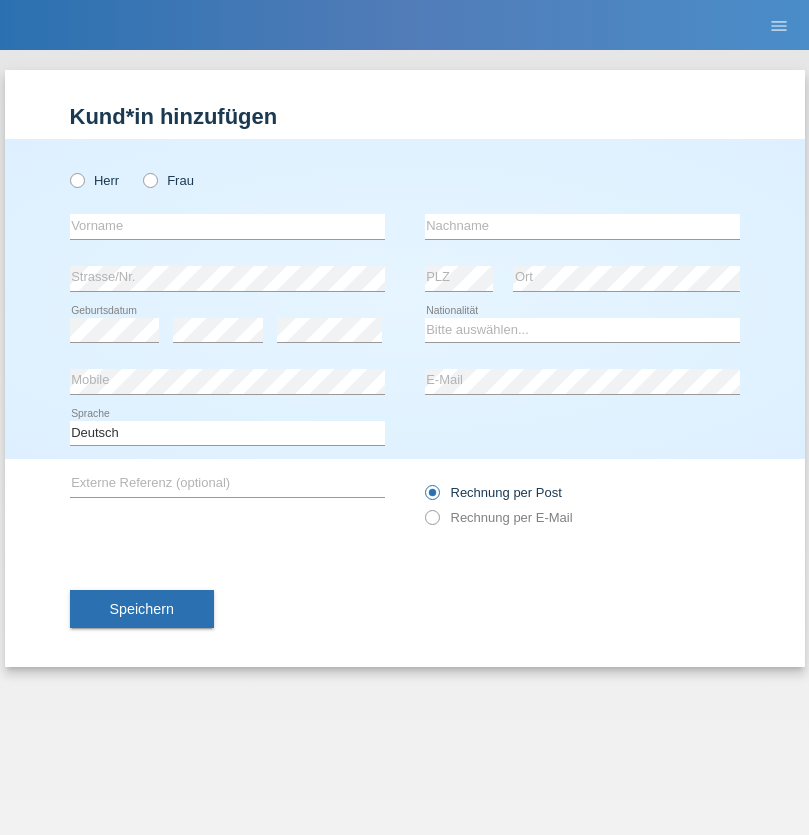 scroll, scrollTop: 0, scrollLeft: 0, axis: both 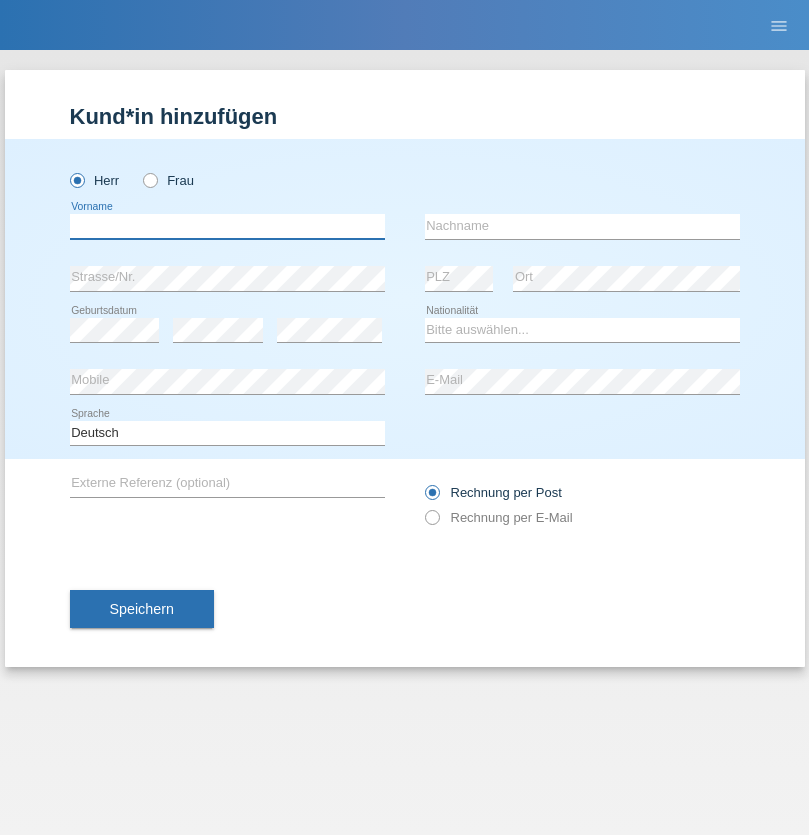 click at bounding box center [227, 226] 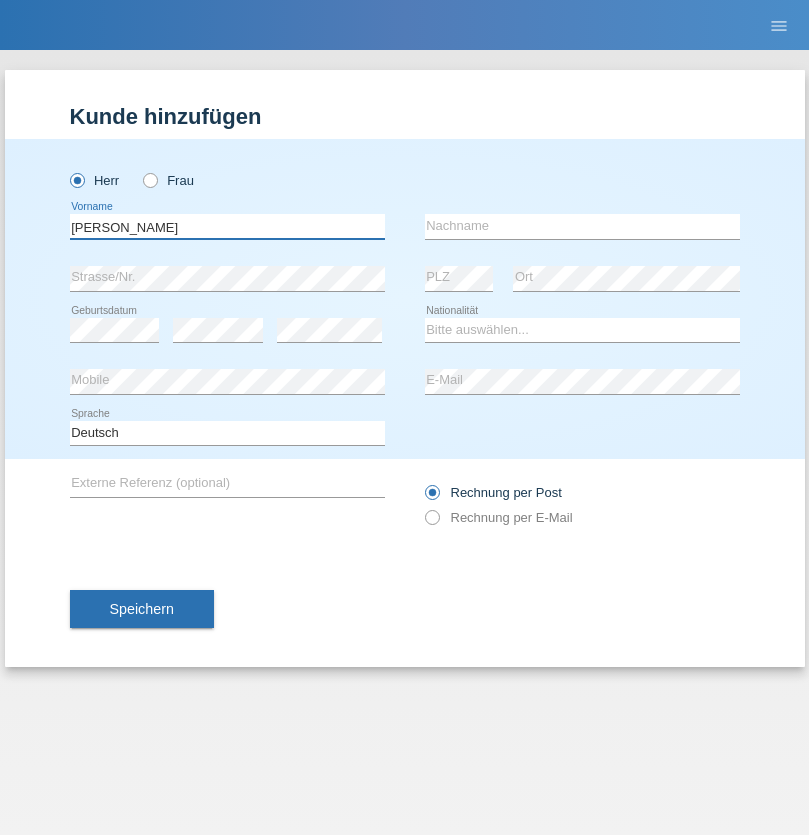 type on "Charles" 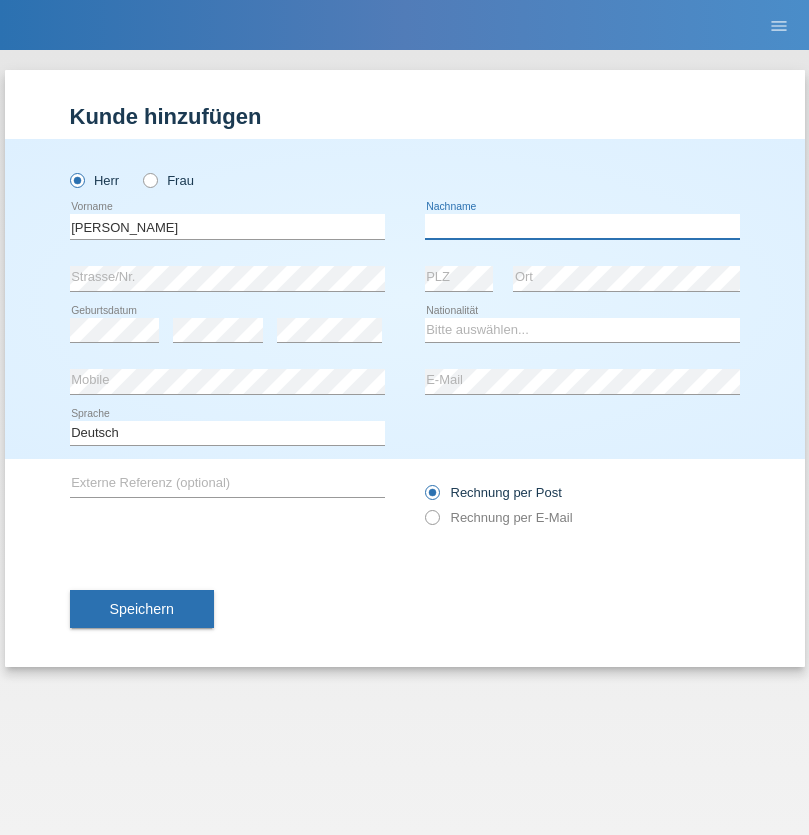 click at bounding box center (582, 226) 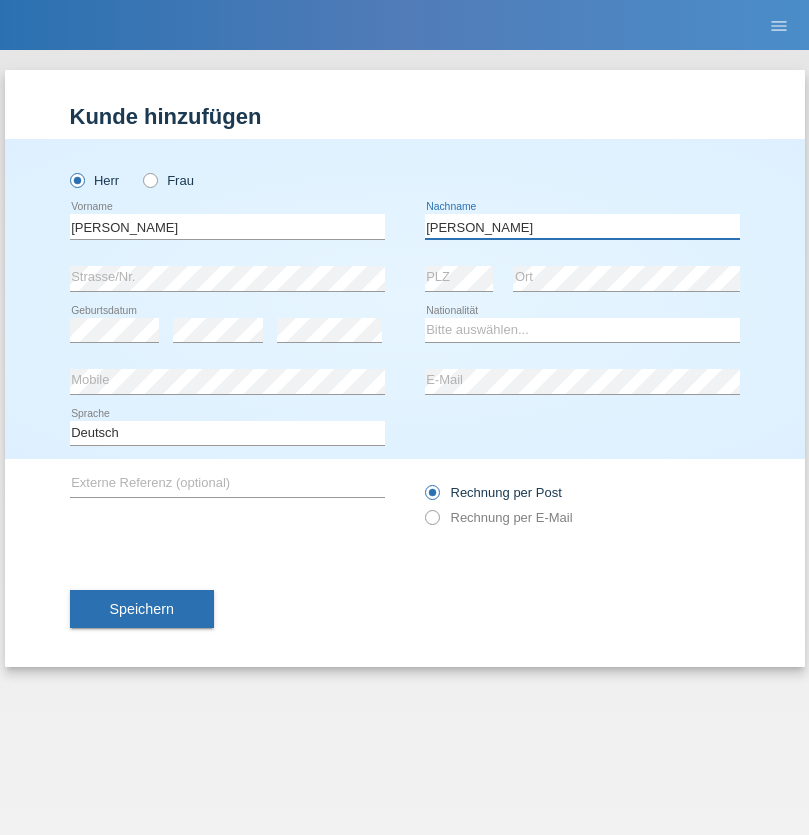 type on "Chetelat" 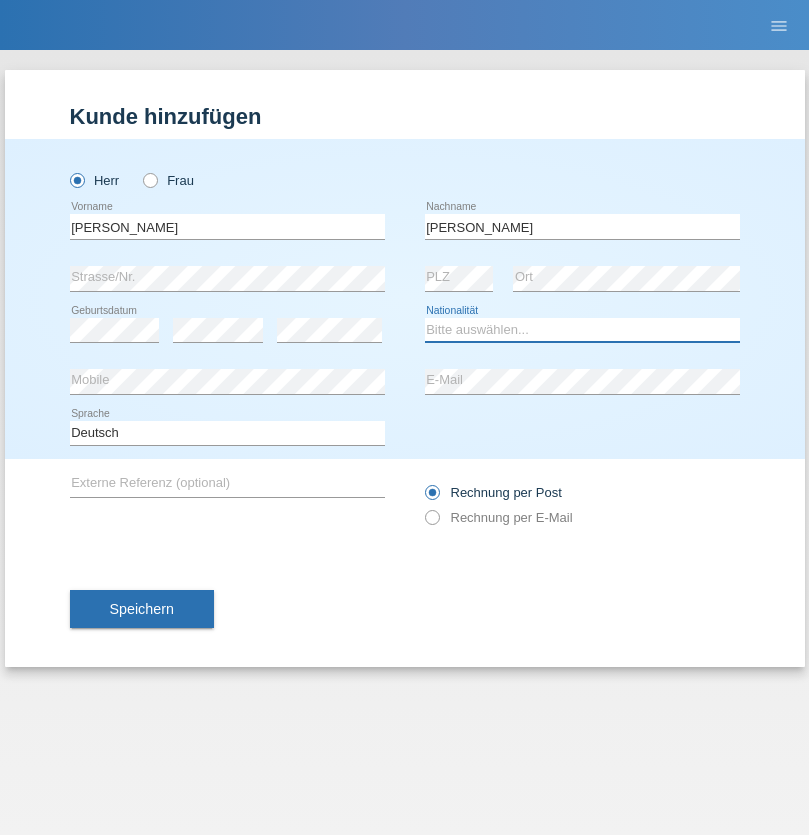 select on "CH" 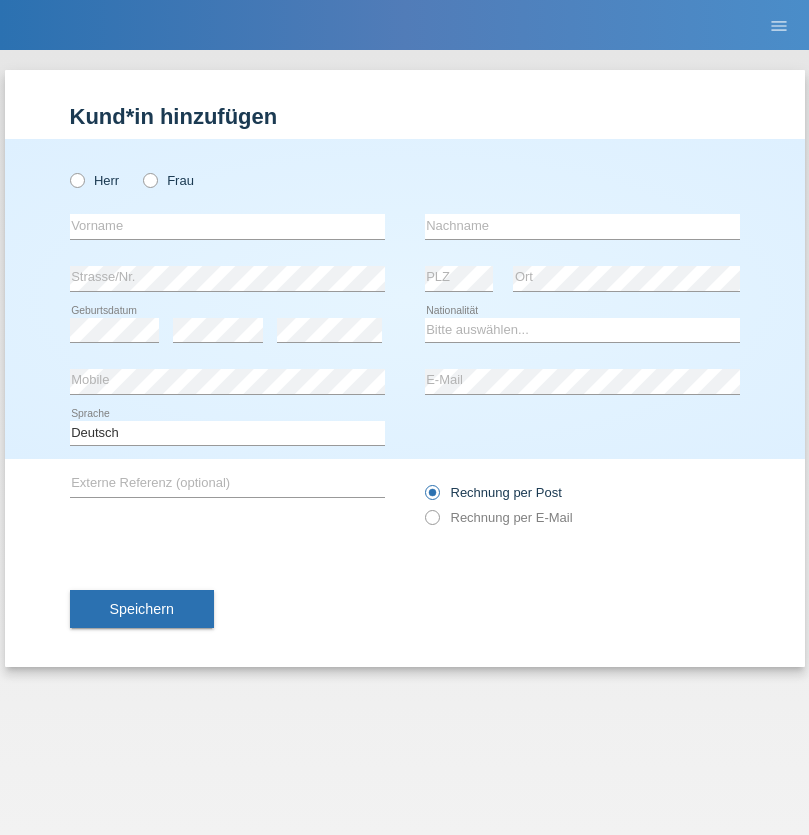 scroll, scrollTop: 0, scrollLeft: 0, axis: both 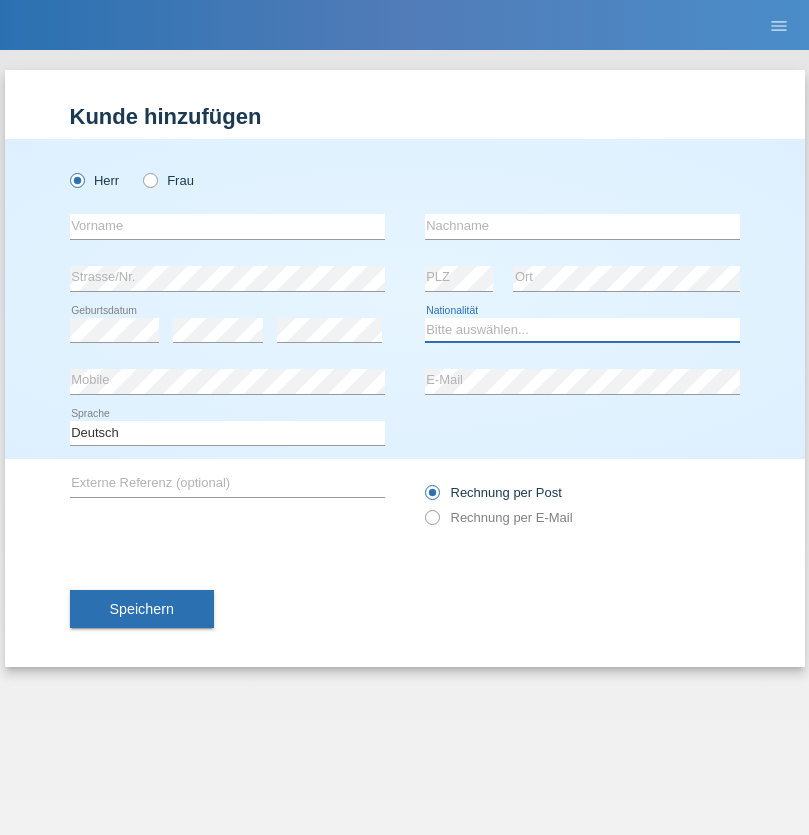 select on "XK" 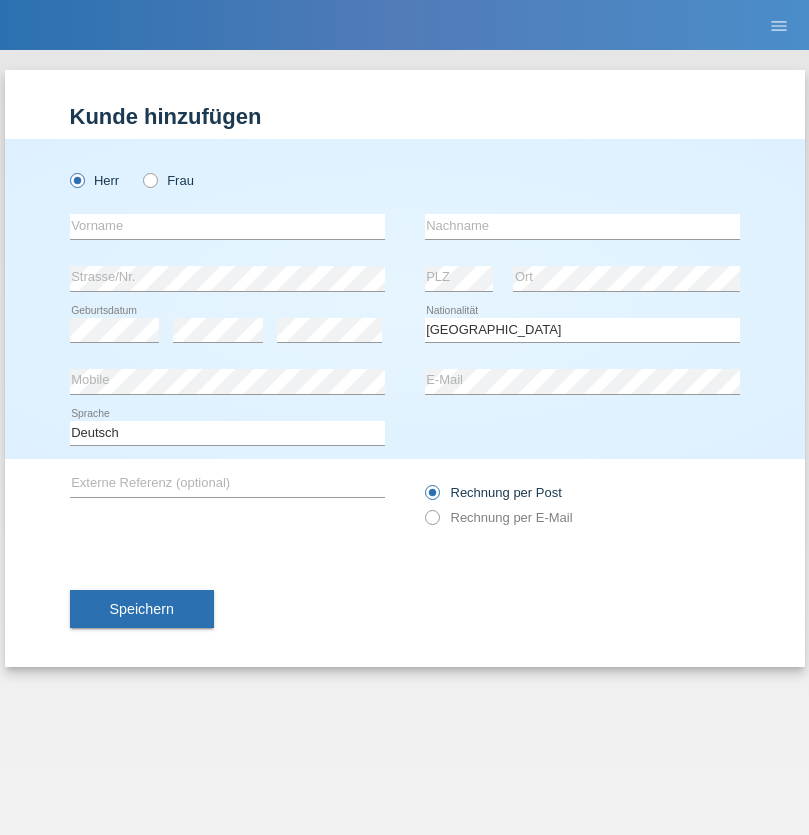 select on "C" 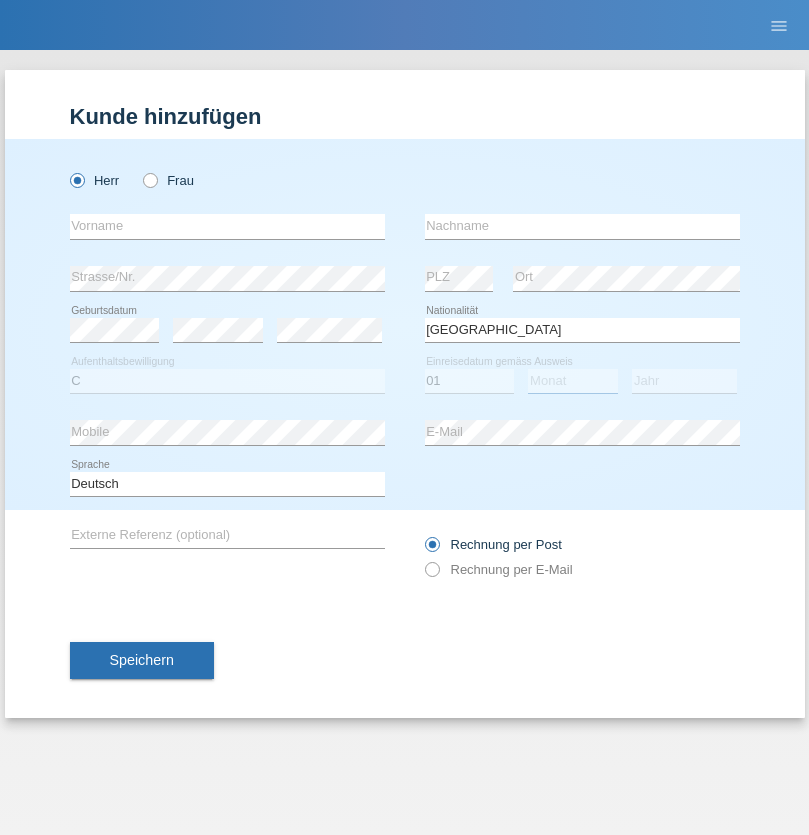 select on "02" 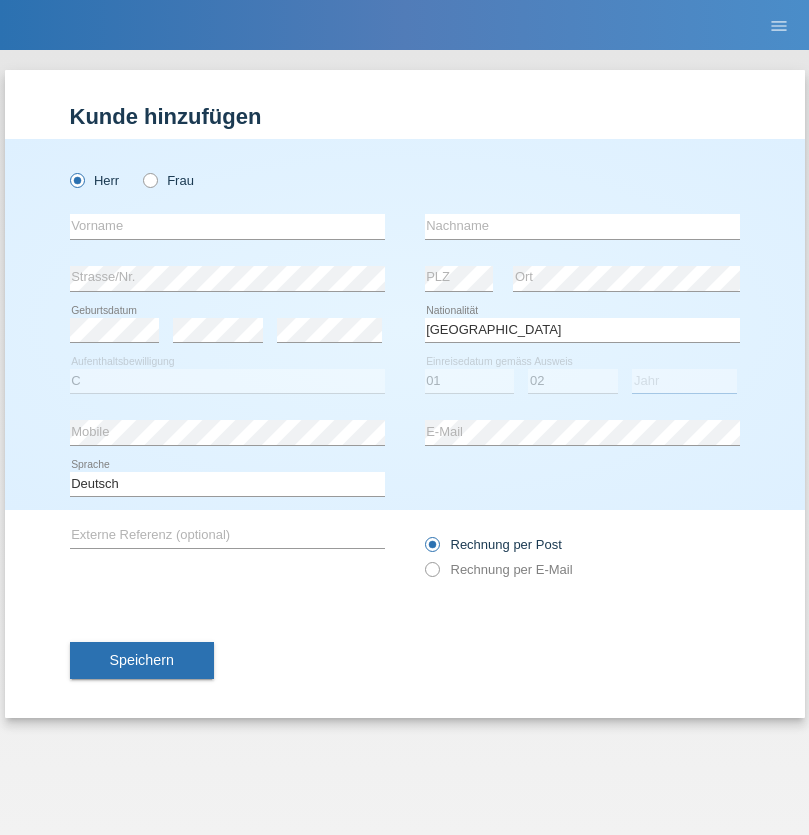 select on "1980" 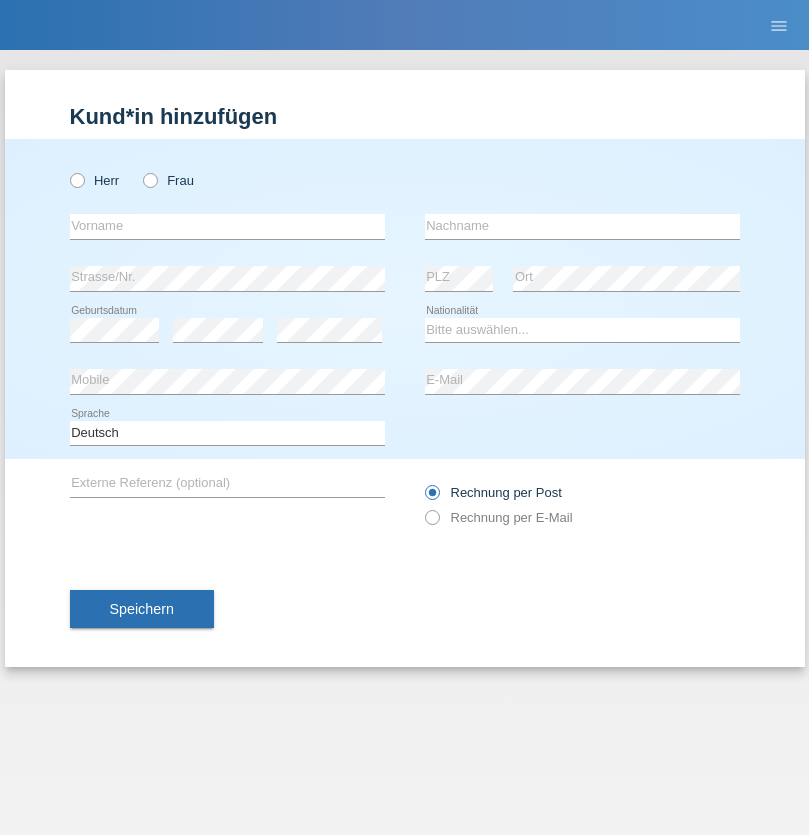 scroll, scrollTop: 0, scrollLeft: 0, axis: both 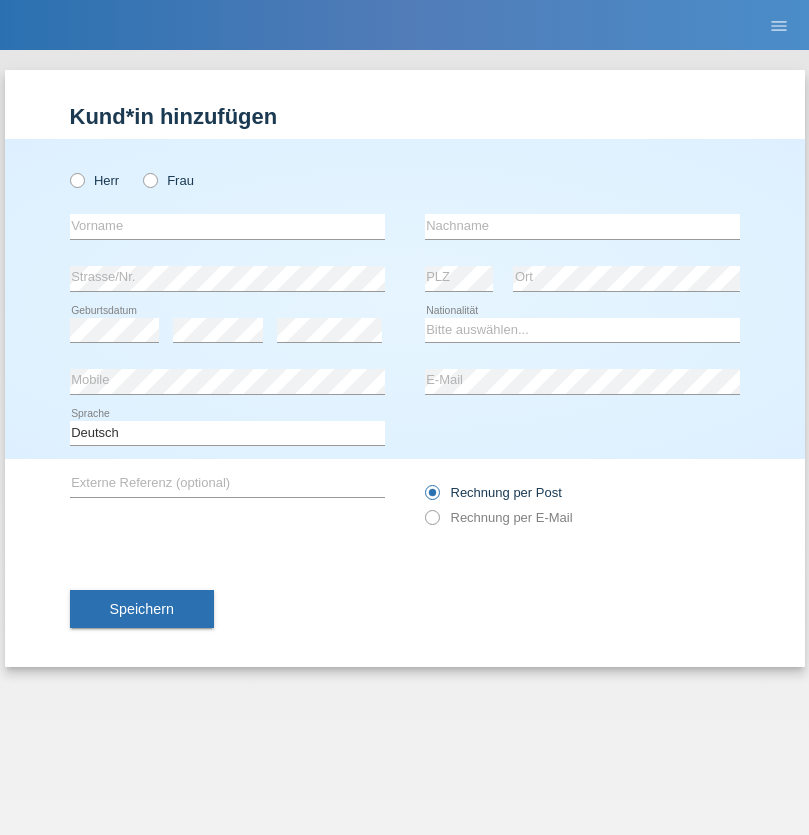 radio on "true" 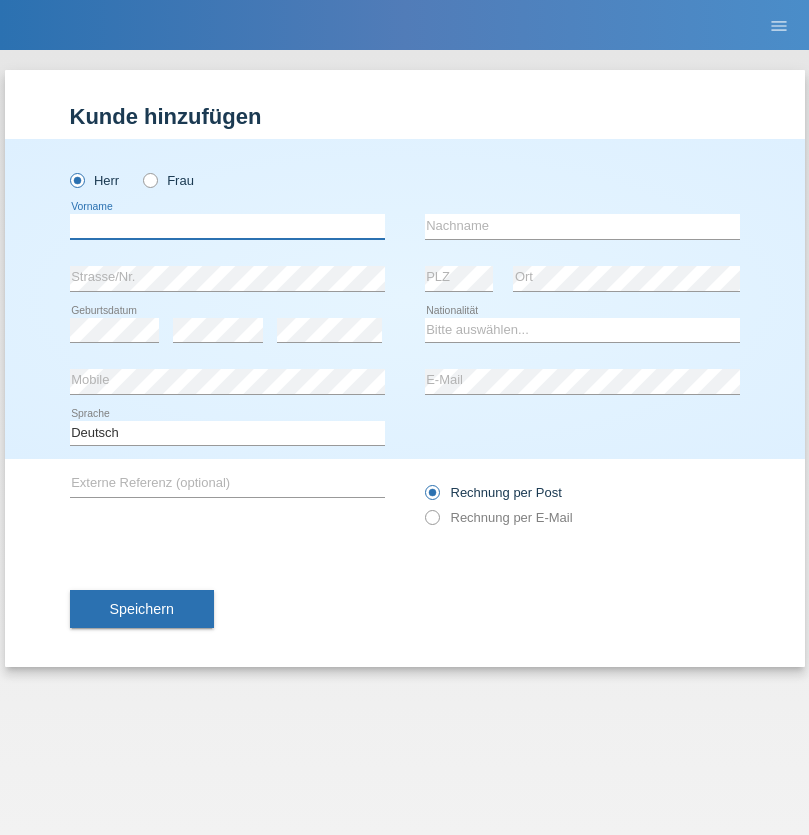 click at bounding box center [227, 226] 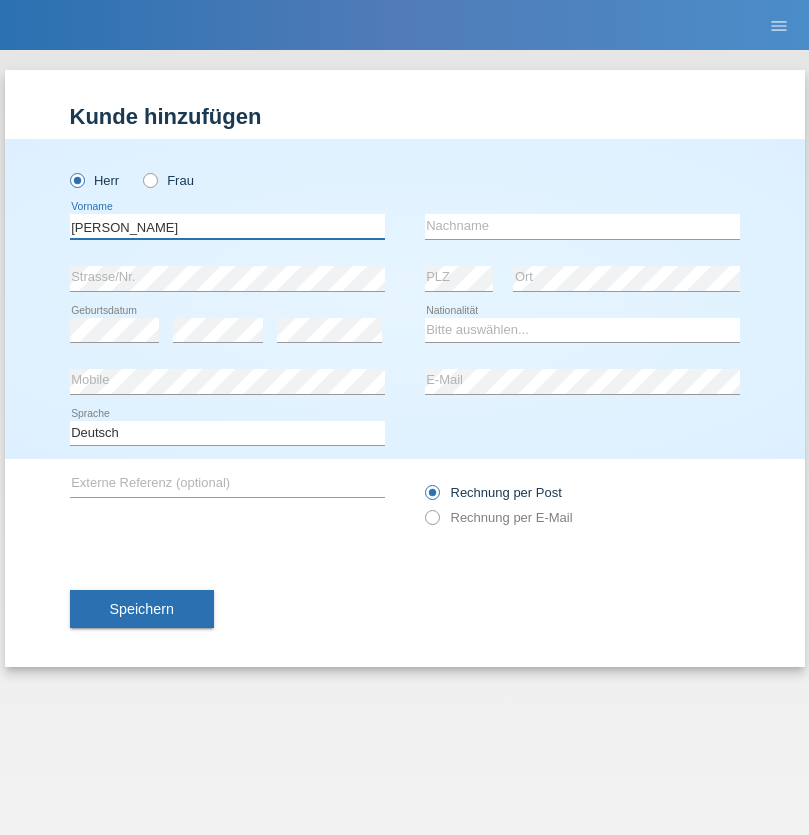 type on "[PERSON_NAME]" 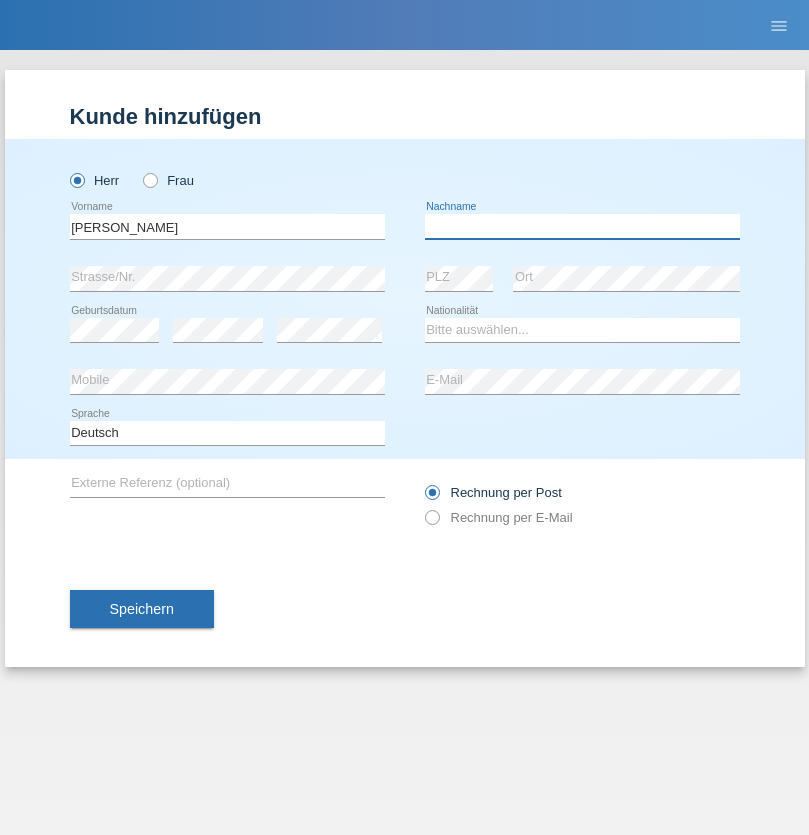 click at bounding box center [582, 226] 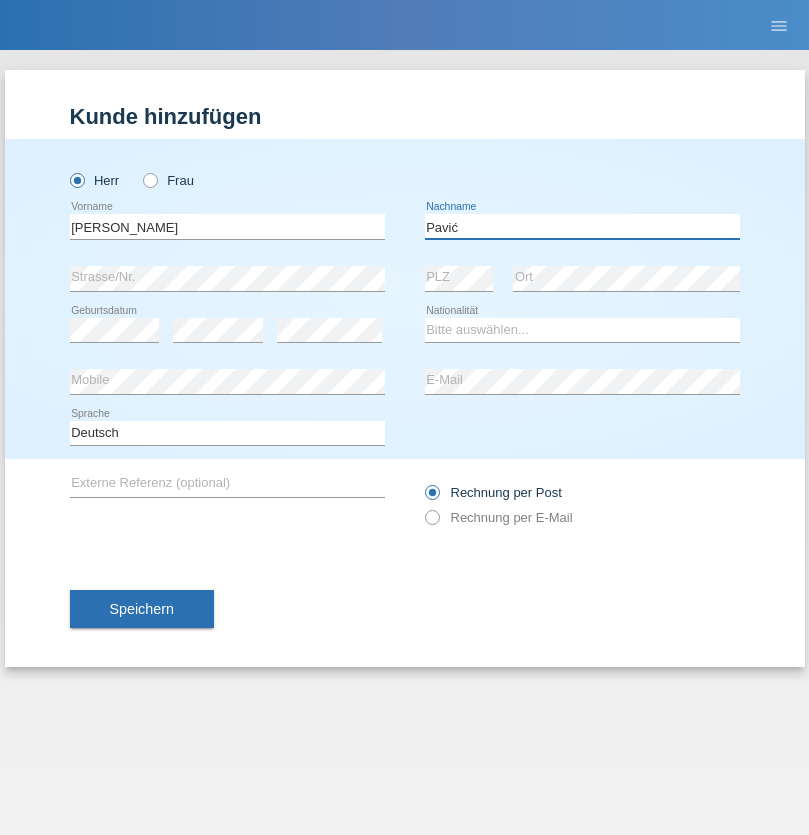 type on "Pavić" 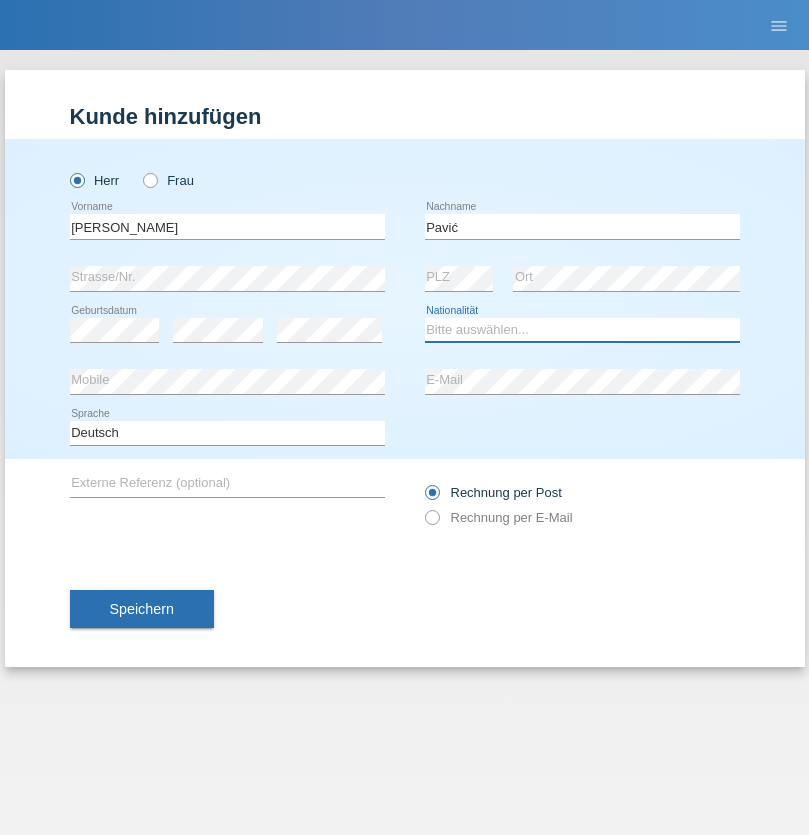 select on "HR" 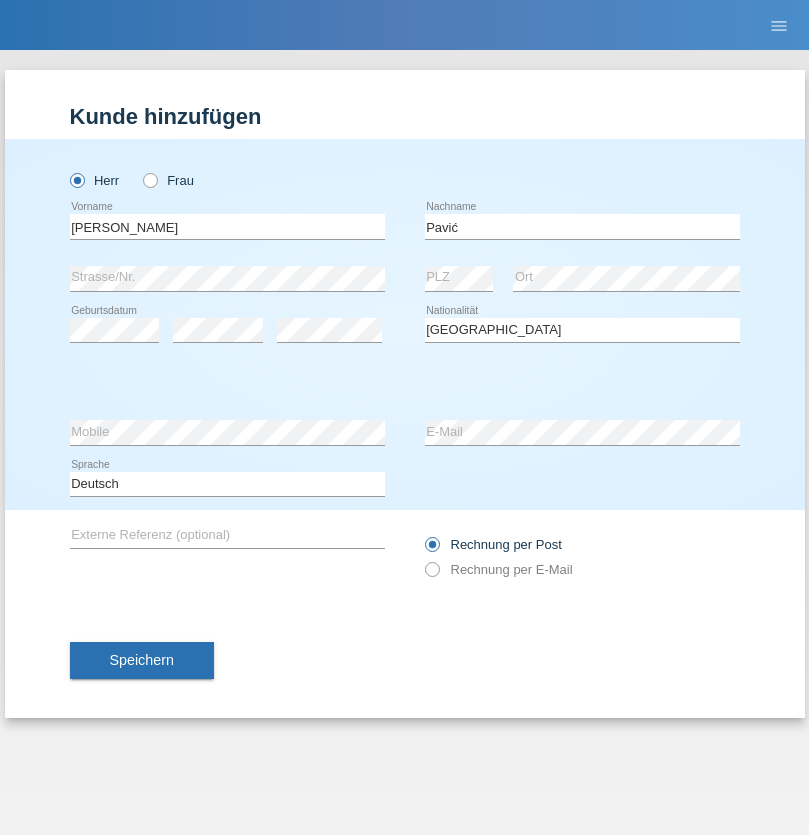 select on "C" 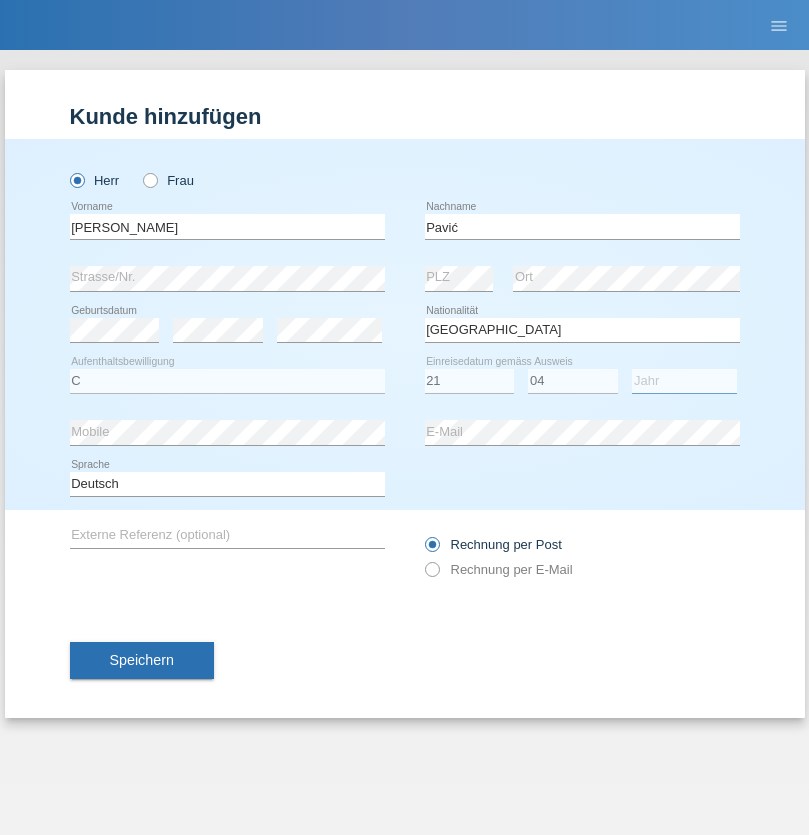 select on "2006" 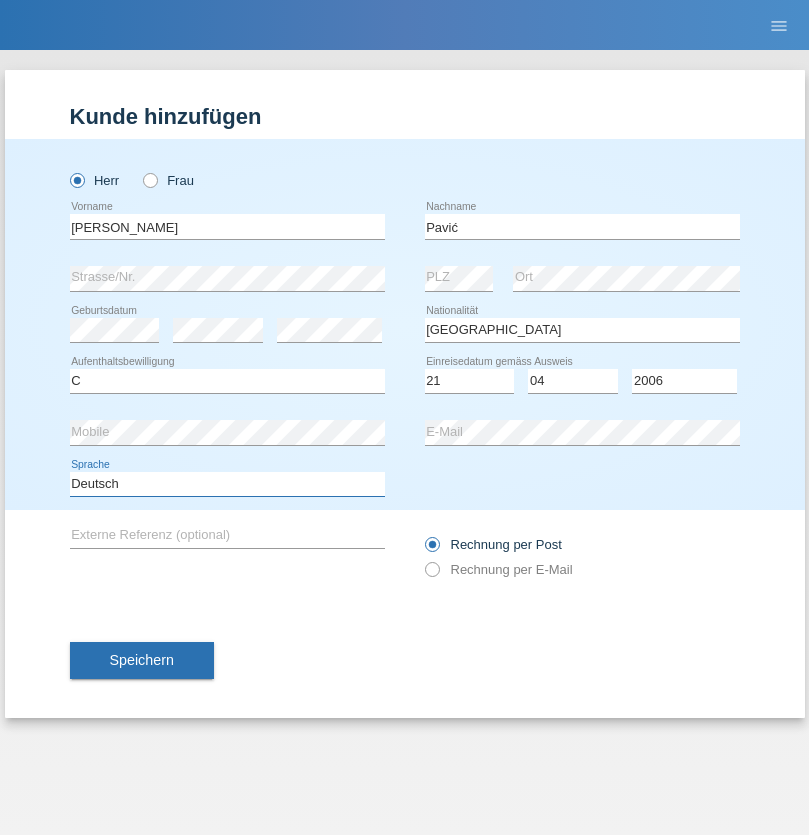 select on "en" 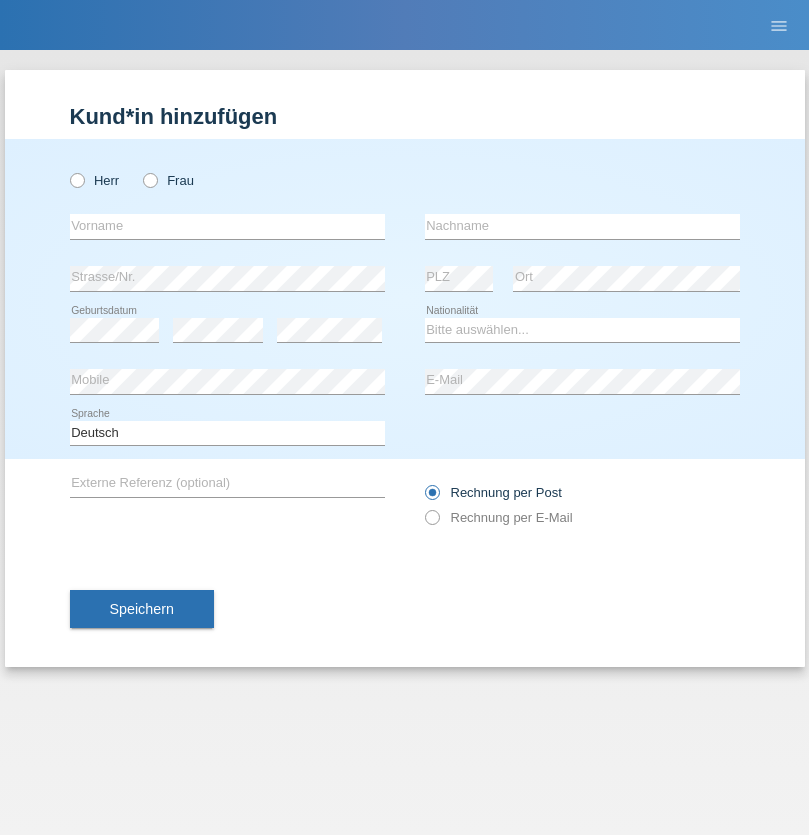 scroll, scrollTop: 0, scrollLeft: 0, axis: both 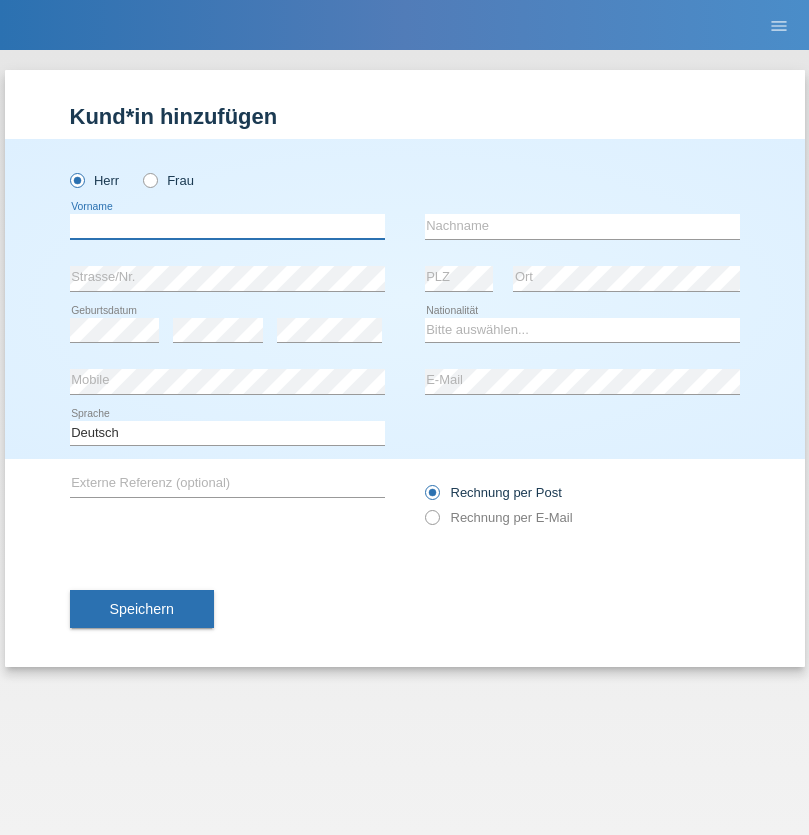 click at bounding box center (227, 226) 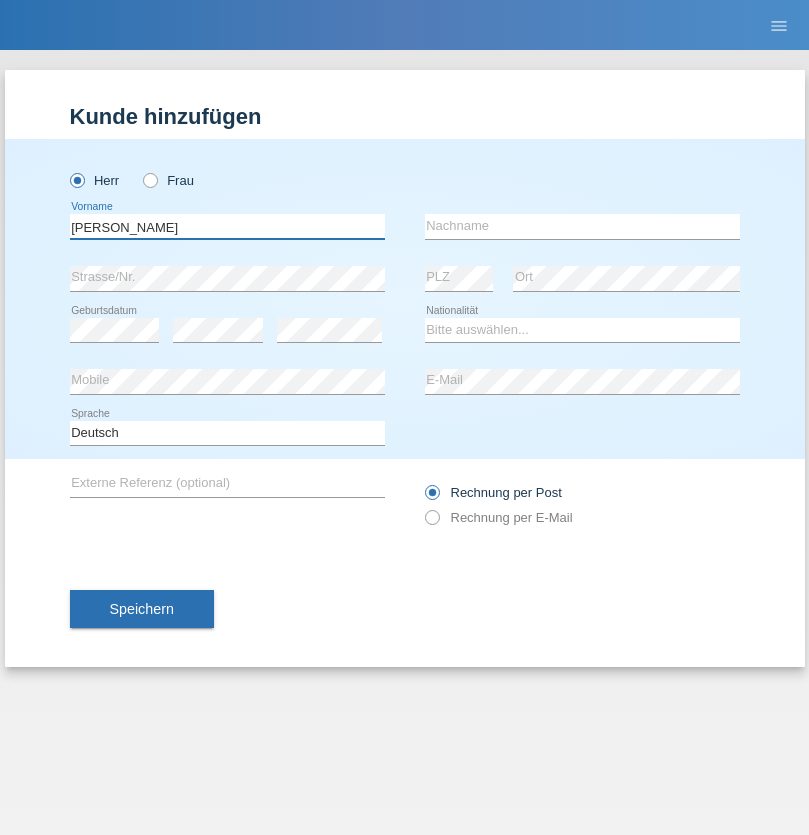 type on "Josip" 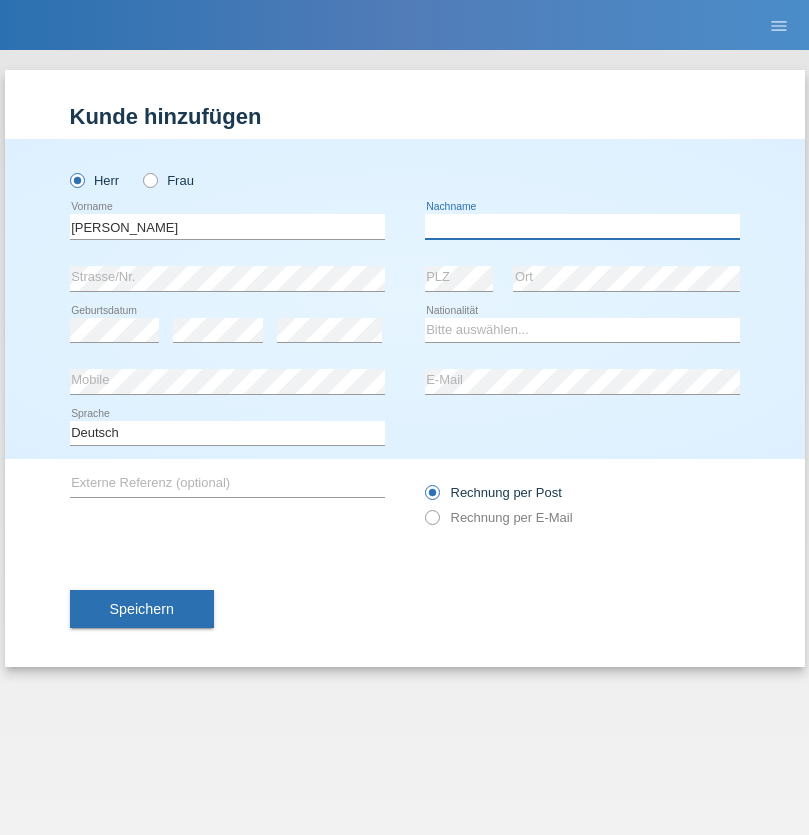 click at bounding box center (582, 226) 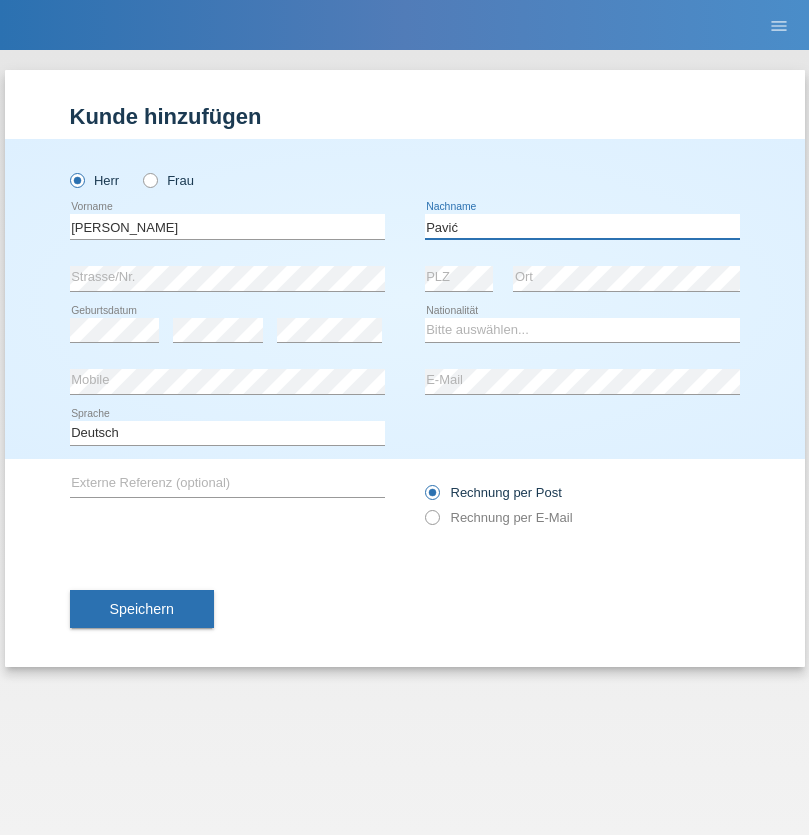 type on "Pavić" 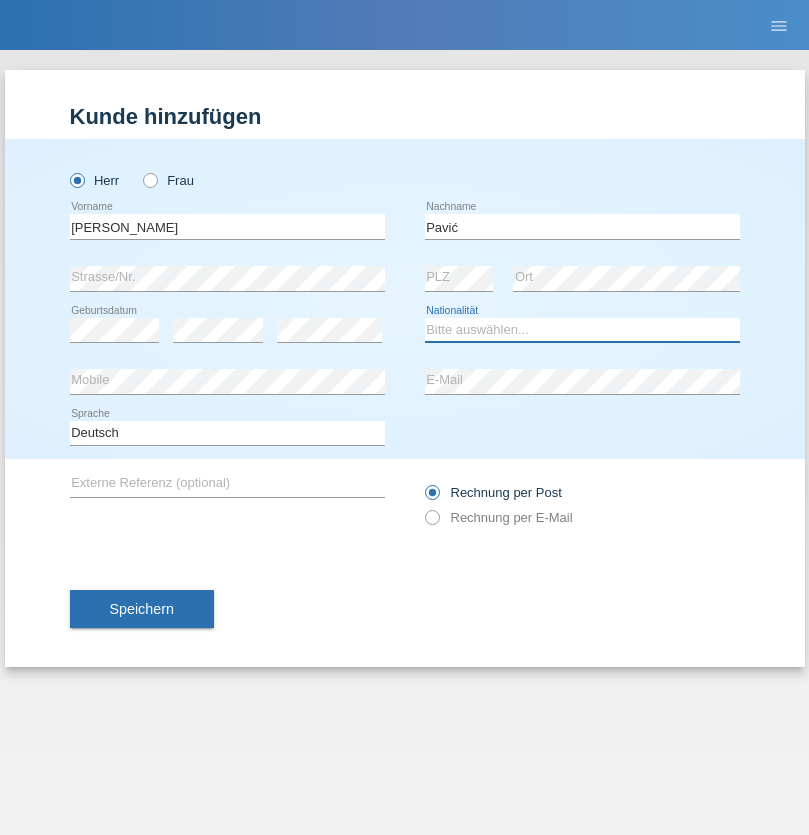 select on "HR" 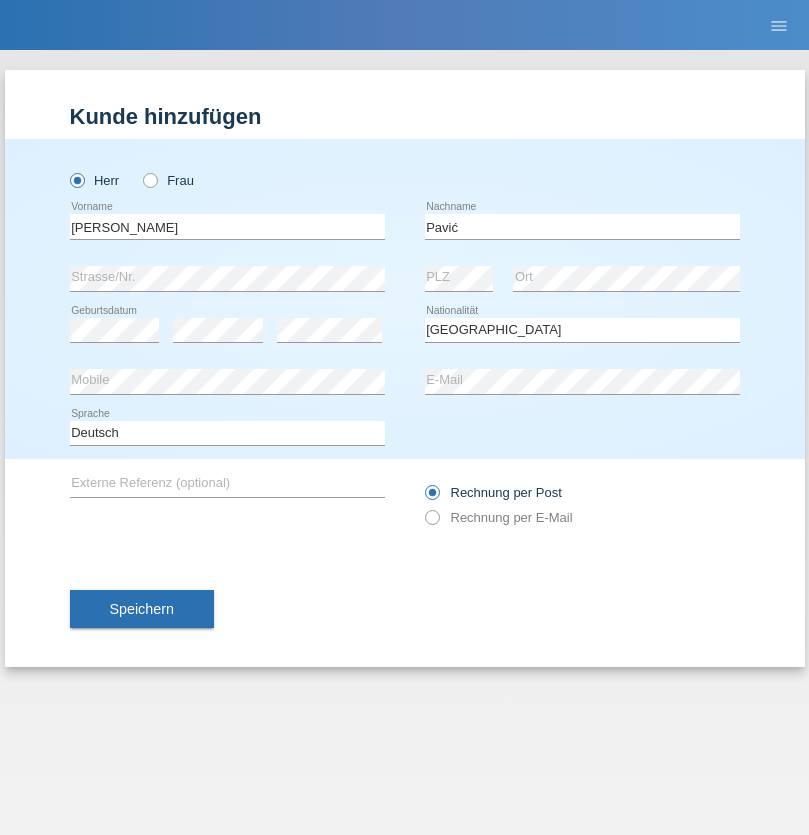 select on "C" 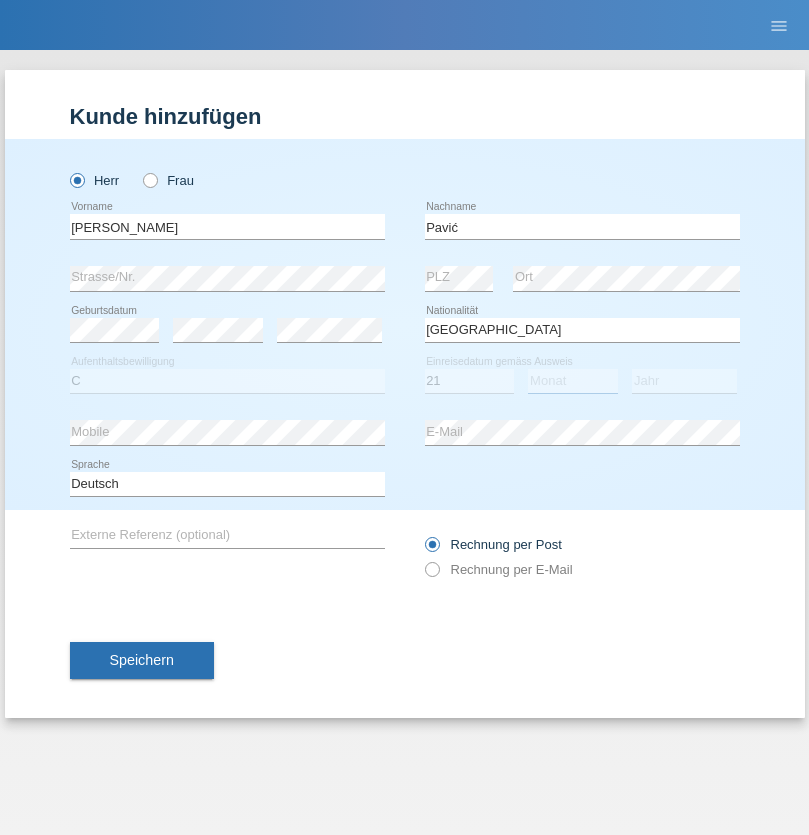 select on "04" 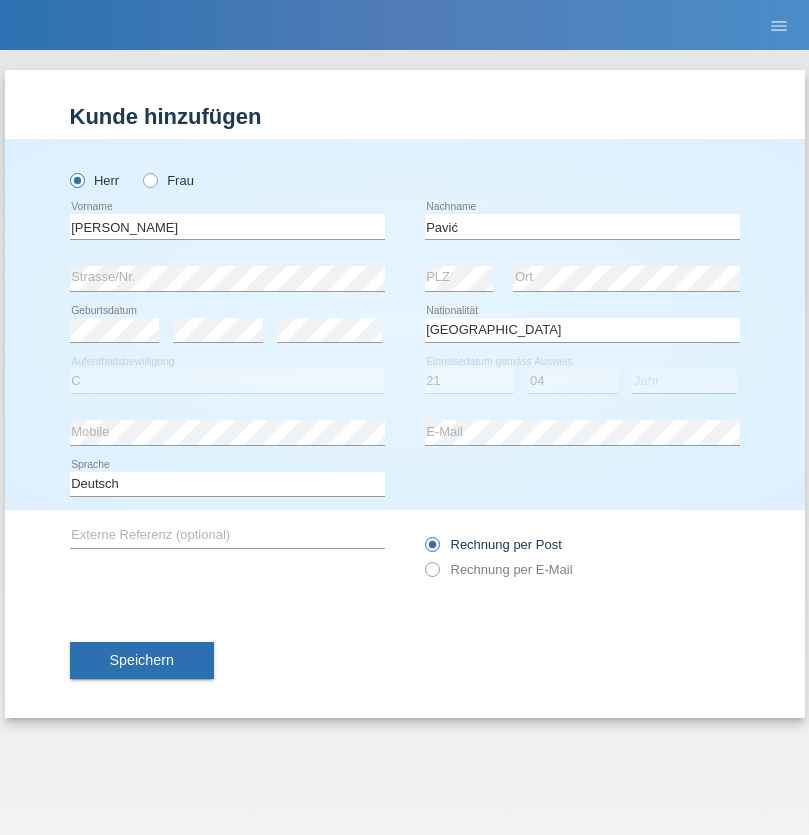 select on "2006" 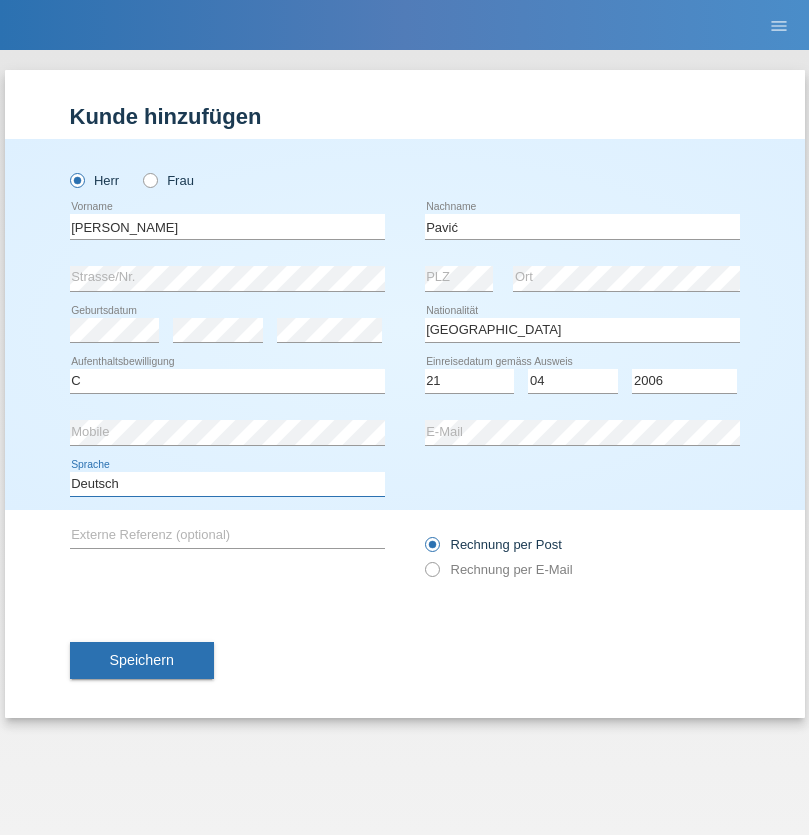 select on "en" 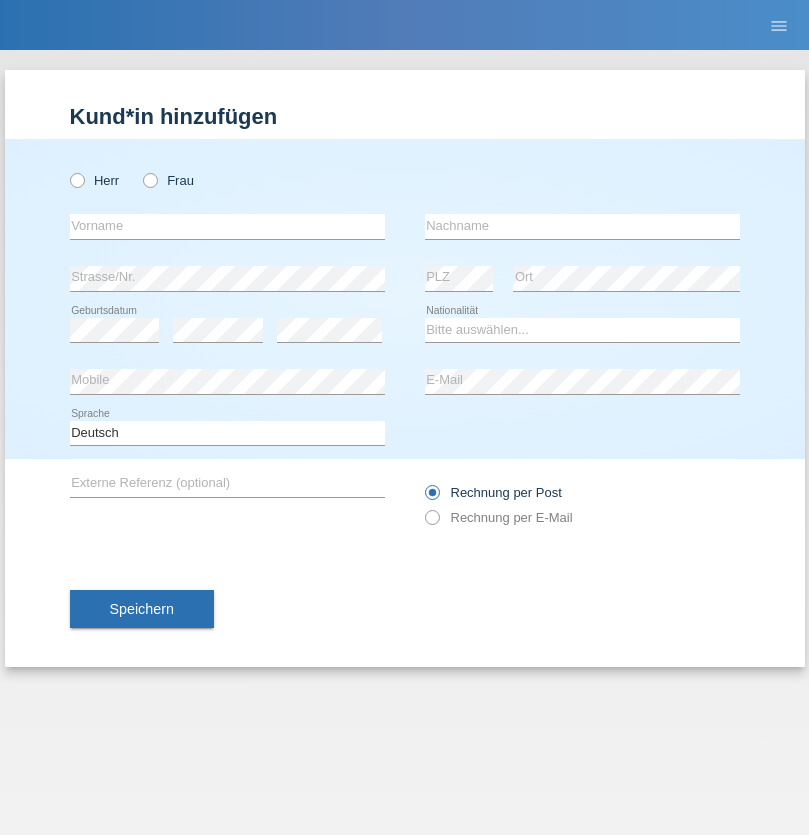 scroll, scrollTop: 0, scrollLeft: 0, axis: both 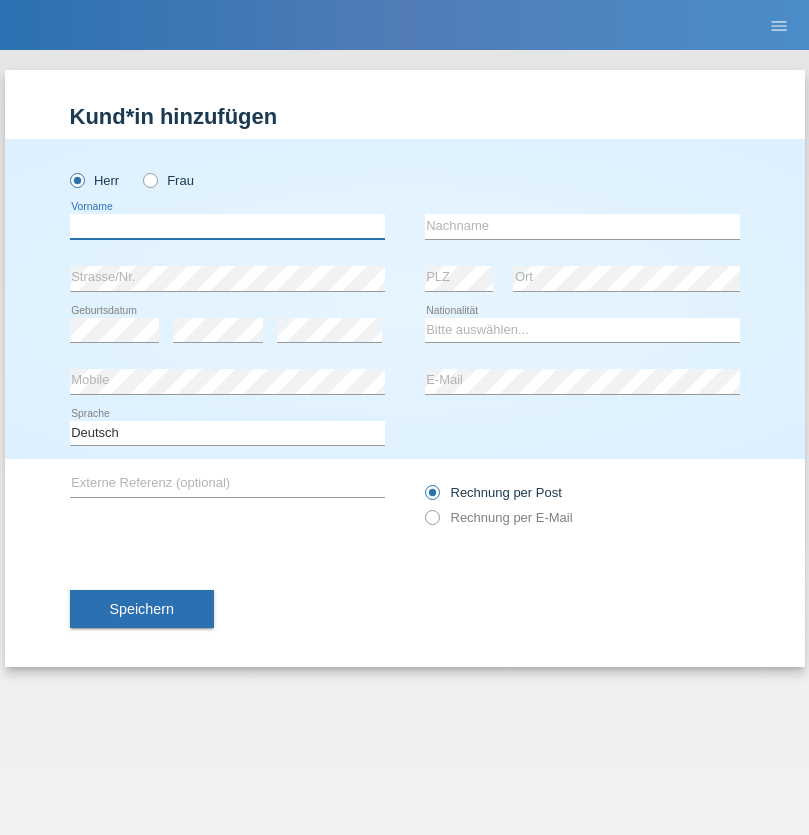 click at bounding box center [227, 226] 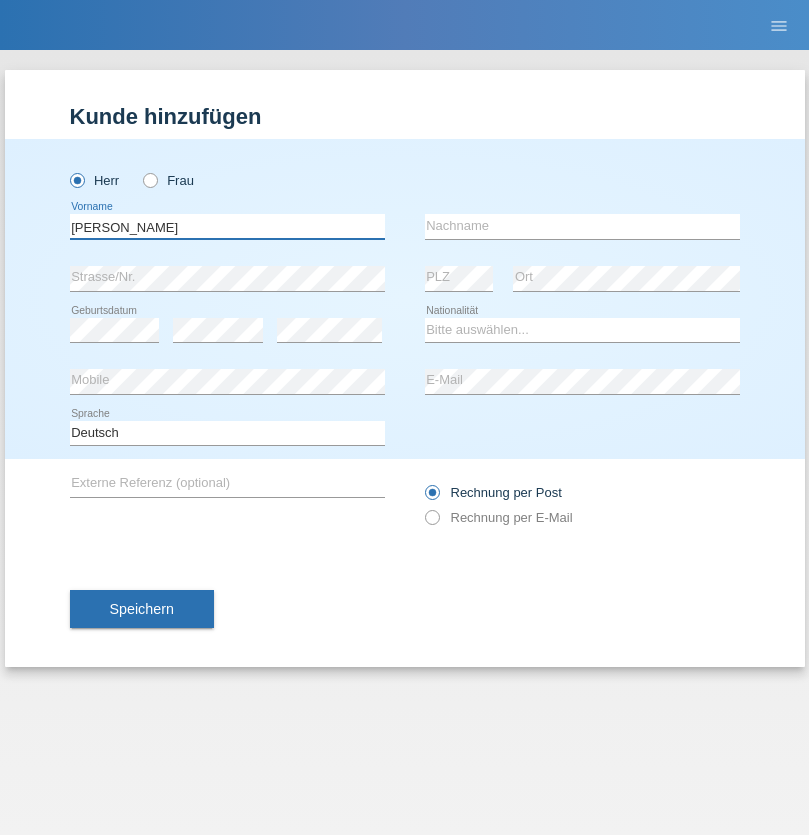 type on "[PERSON_NAME]" 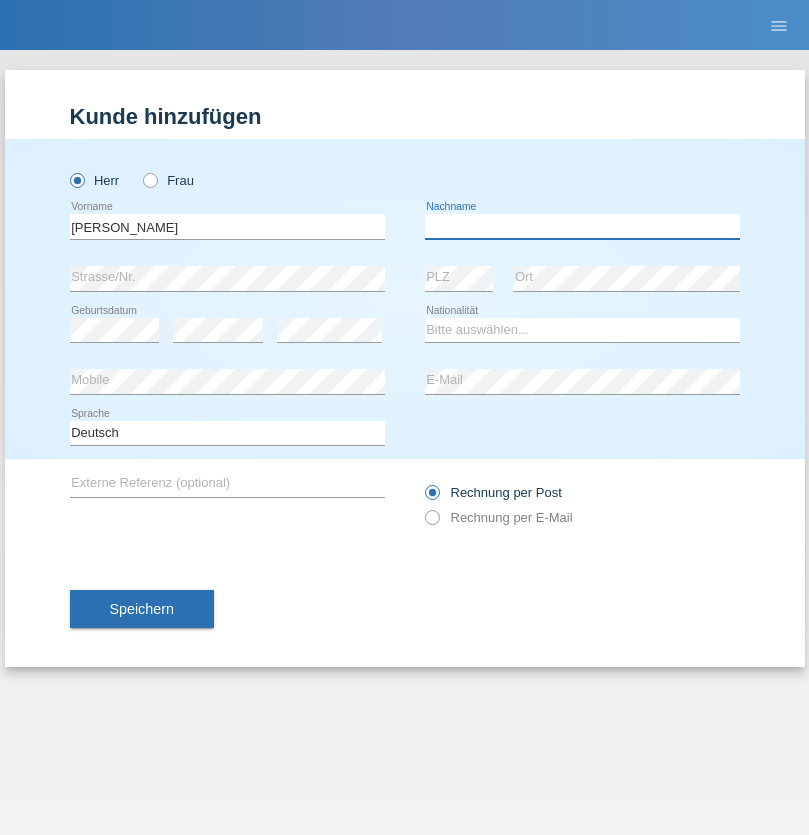 click at bounding box center [582, 226] 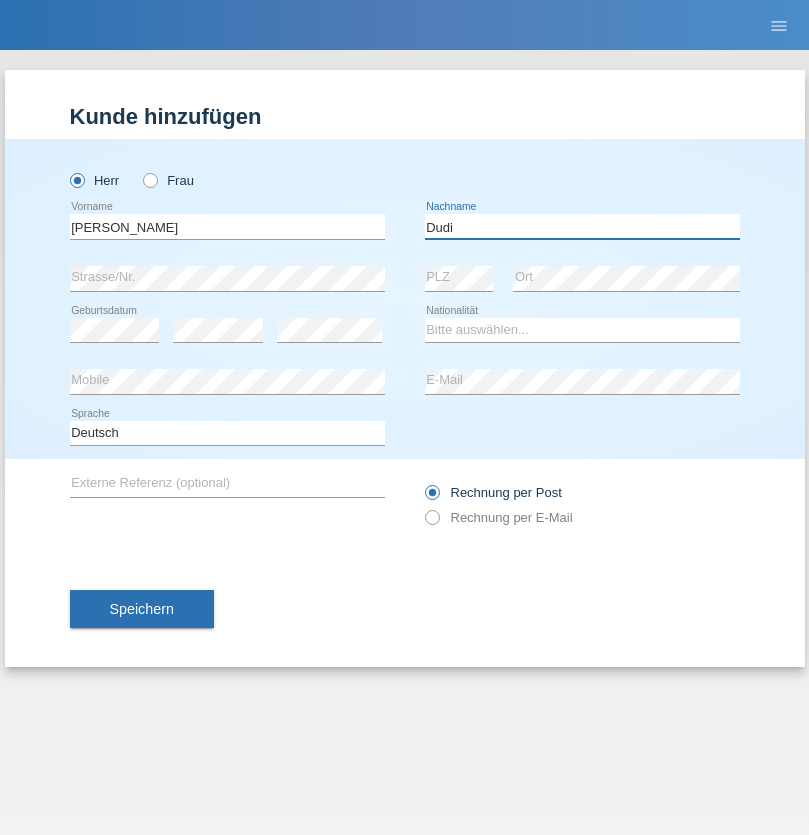 type on "Dudi" 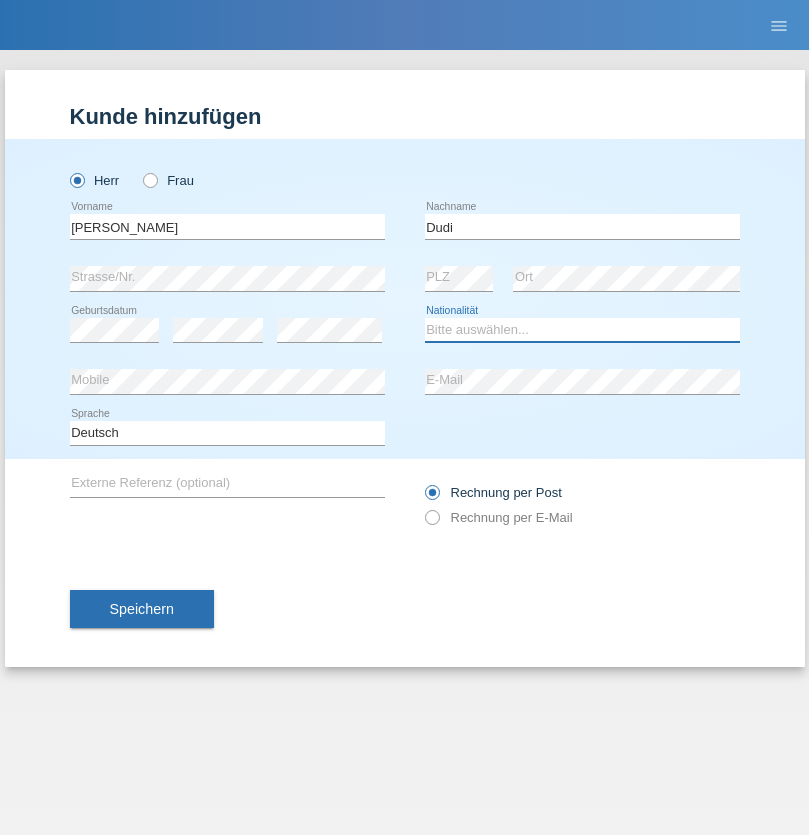 select on "SK" 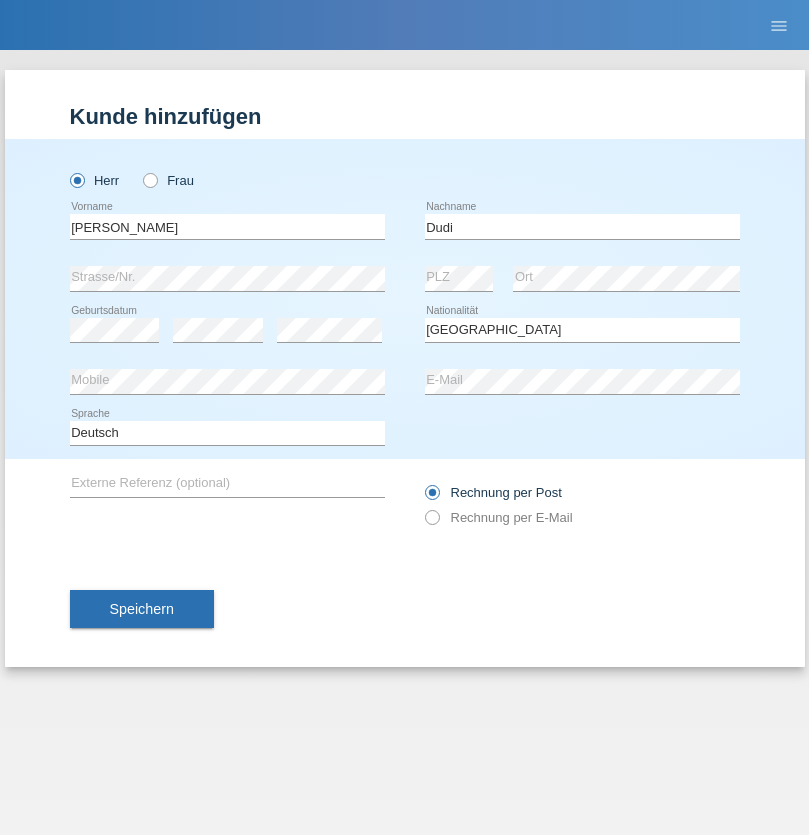 select on "C" 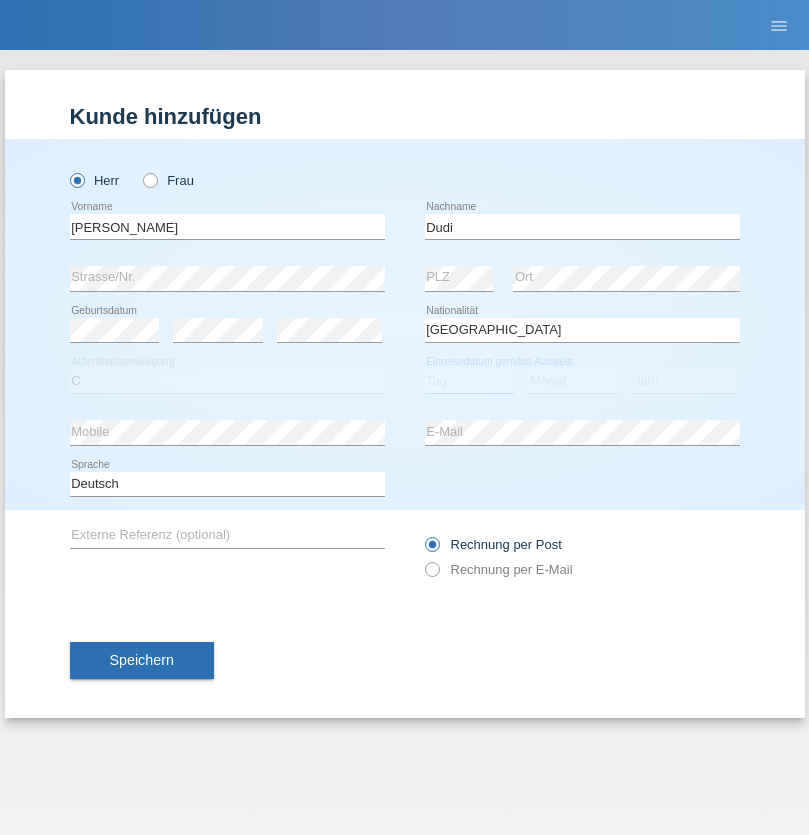select on "25" 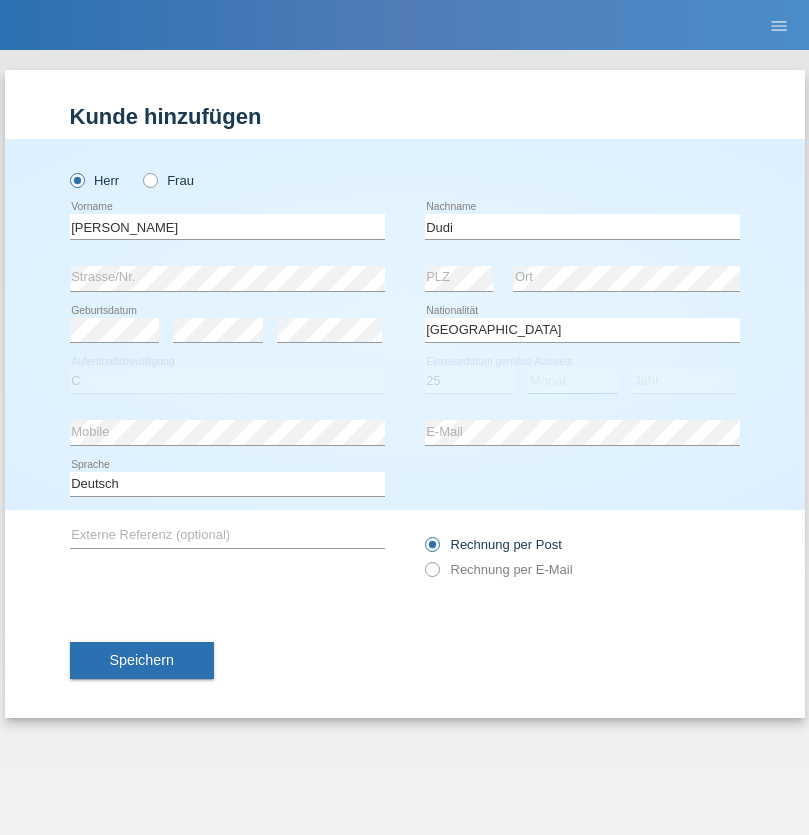 select on "05" 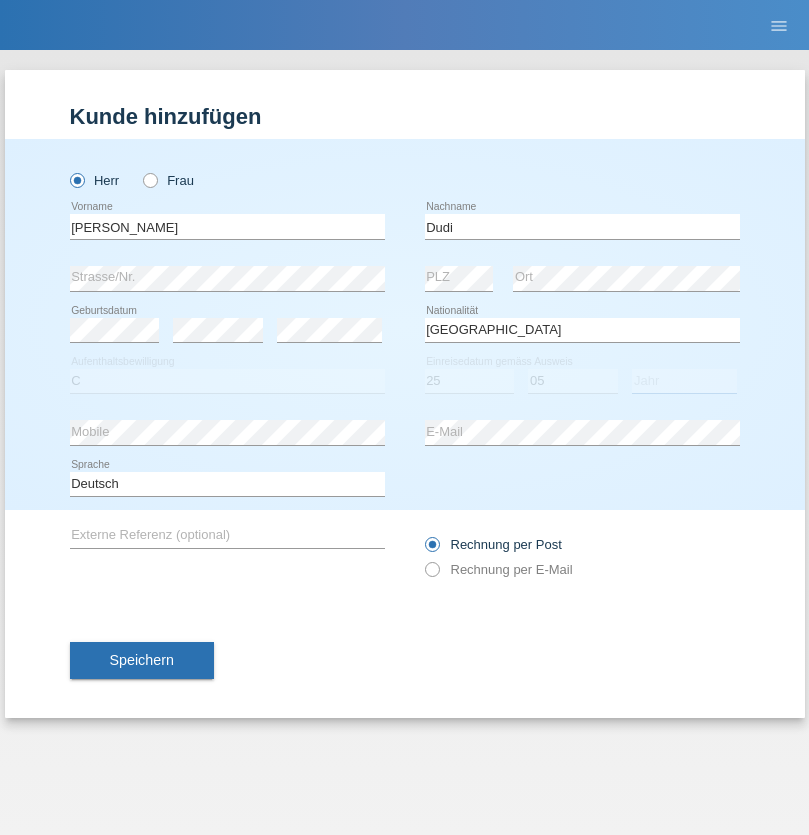 select on "2021" 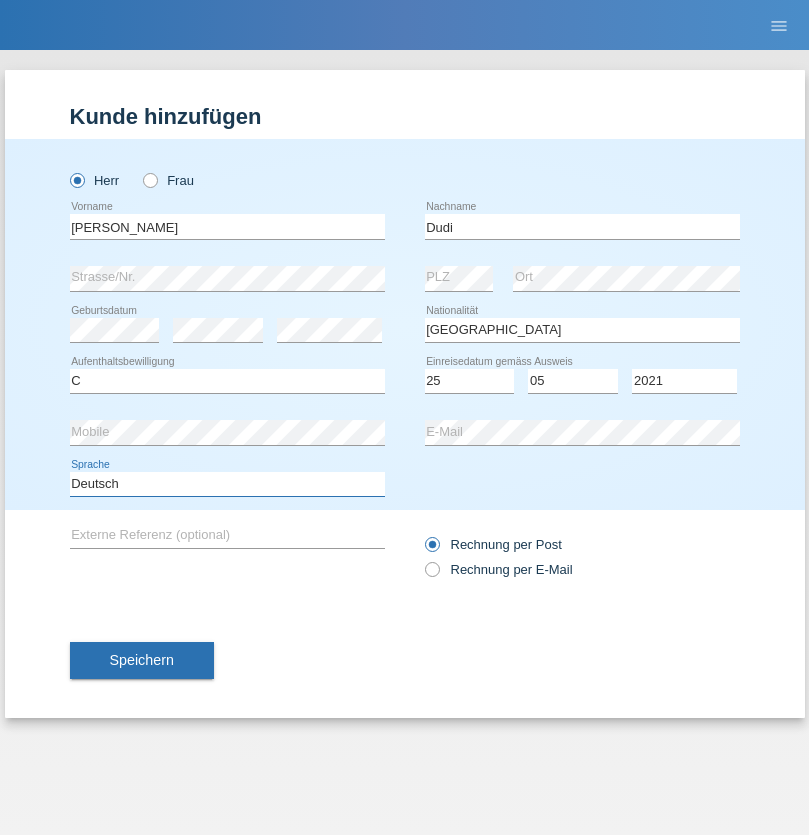 select on "en" 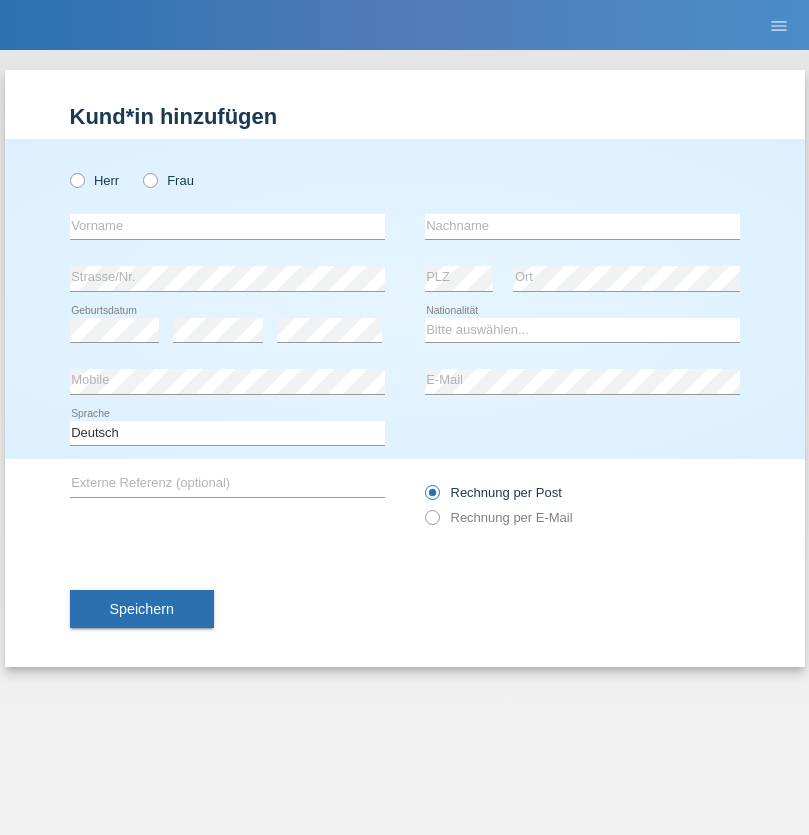 scroll, scrollTop: 0, scrollLeft: 0, axis: both 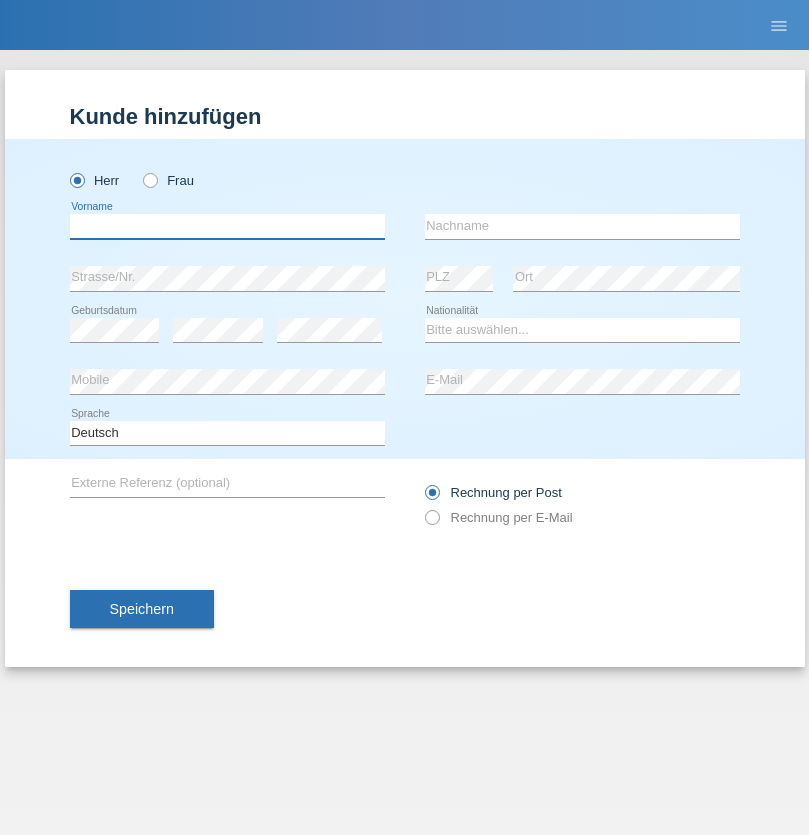 click at bounding box center (227, 226) 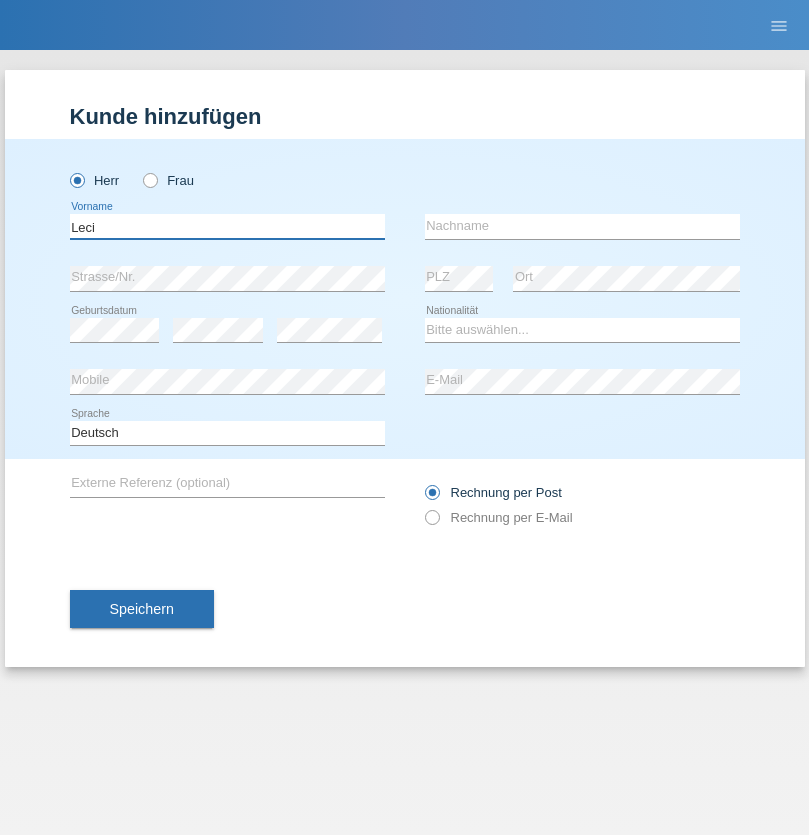 type on "Leci" 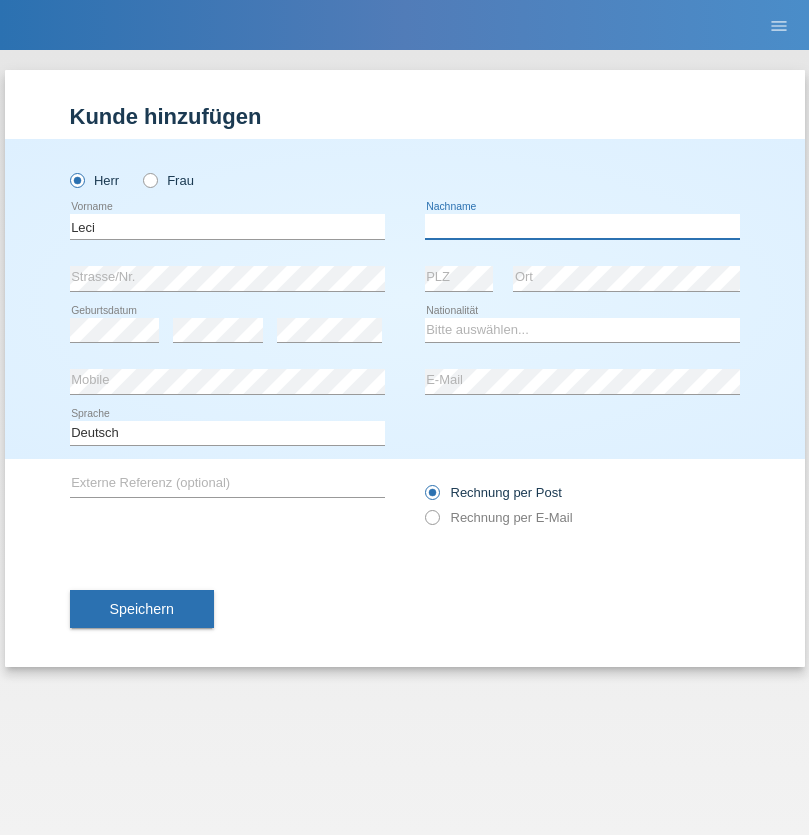 click at bounding box center (582, 226) 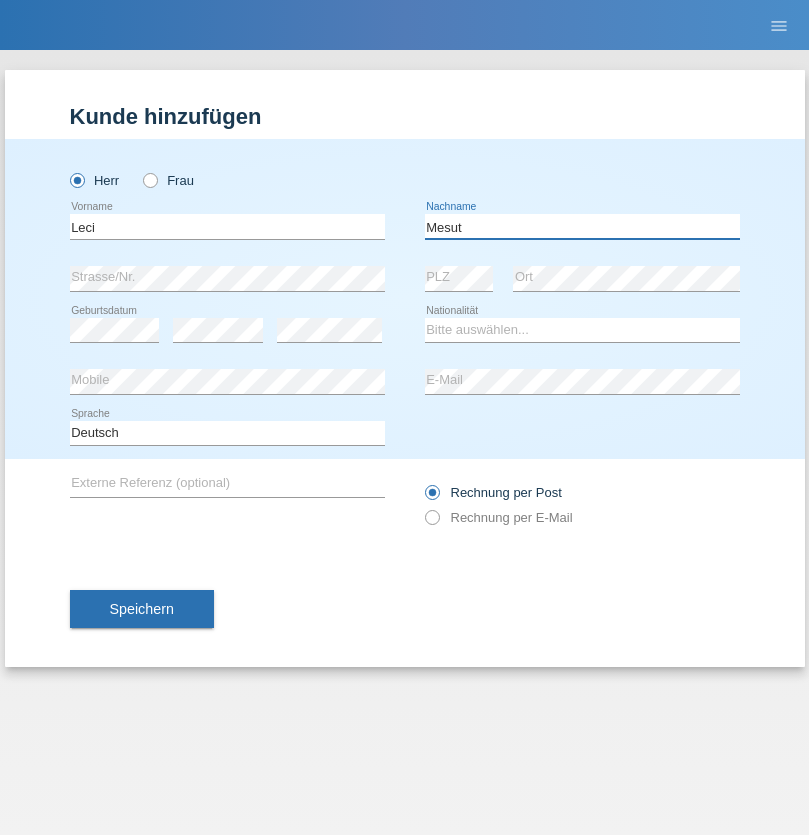 type on "Mesut" 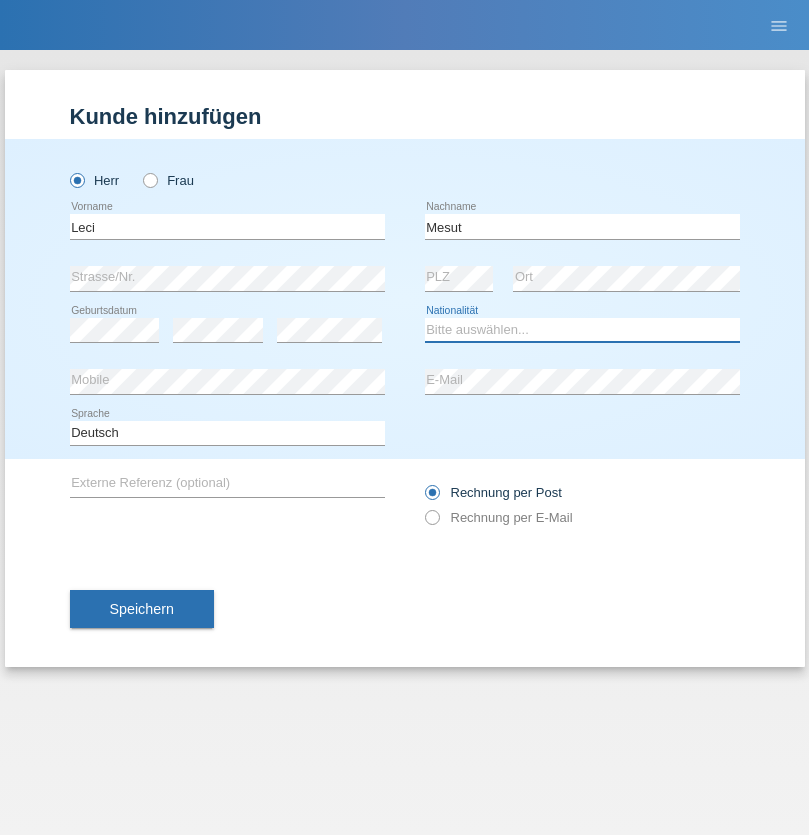 select on "XK" 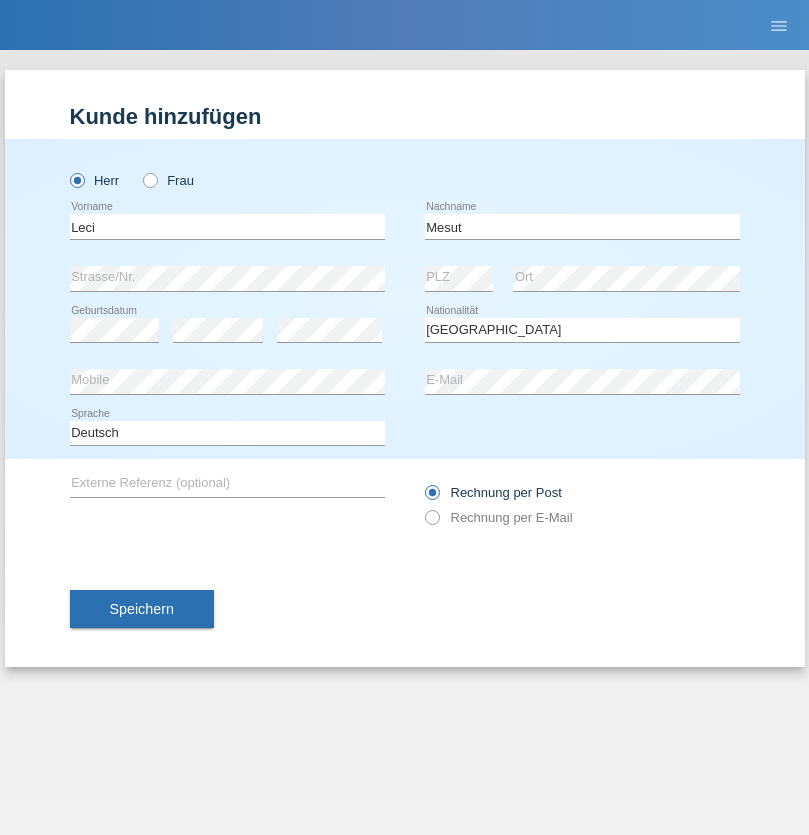 select on "C" 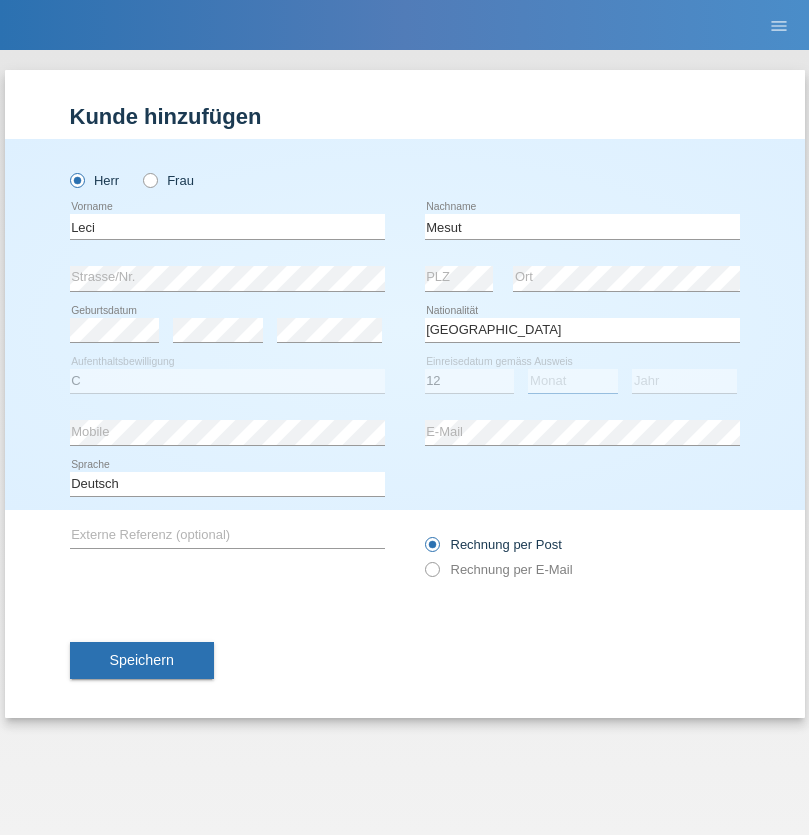 select on "07" 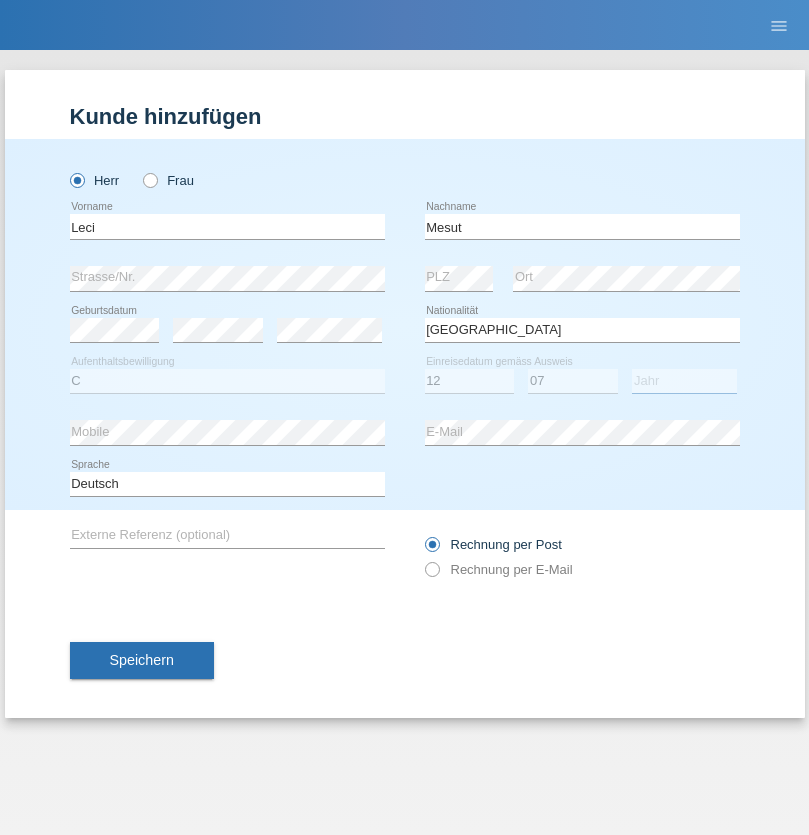 select on "2021" 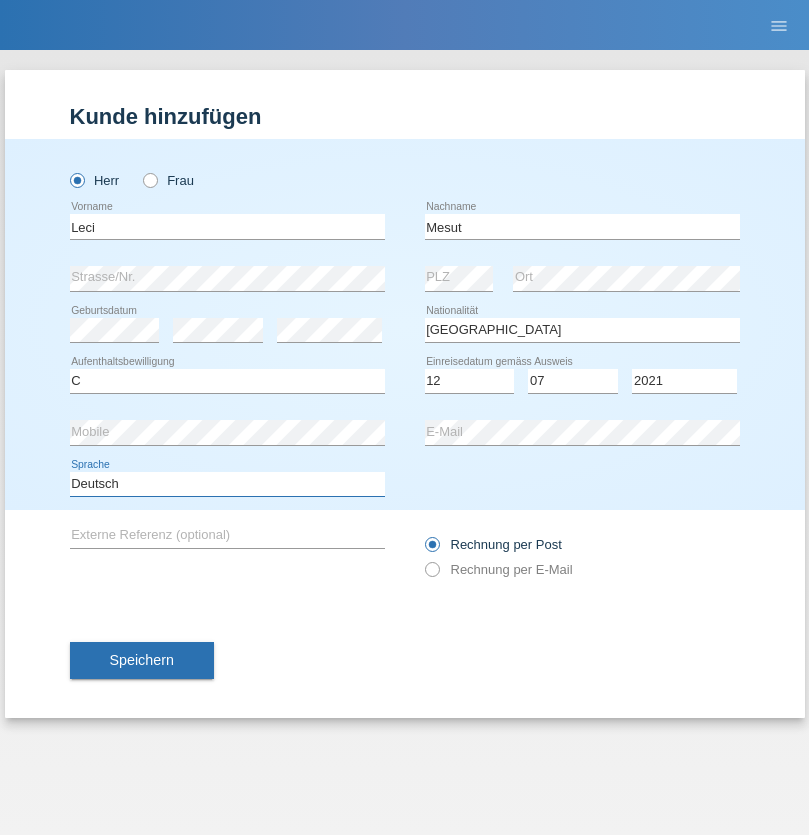 select on "en" 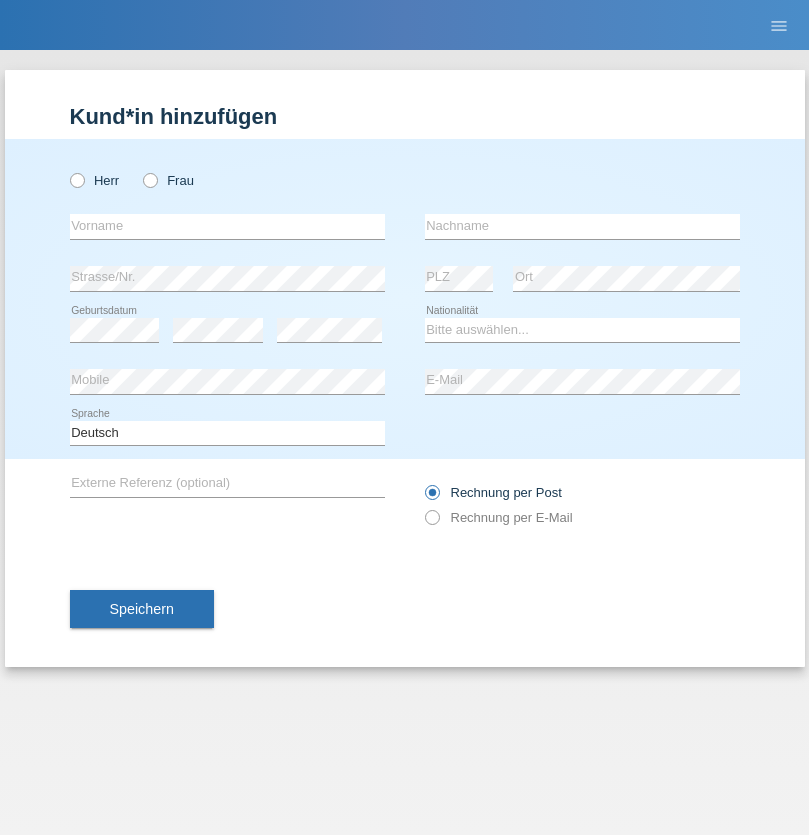 scroll, scrollTop: 0, scrollLeft: 0, axis: both 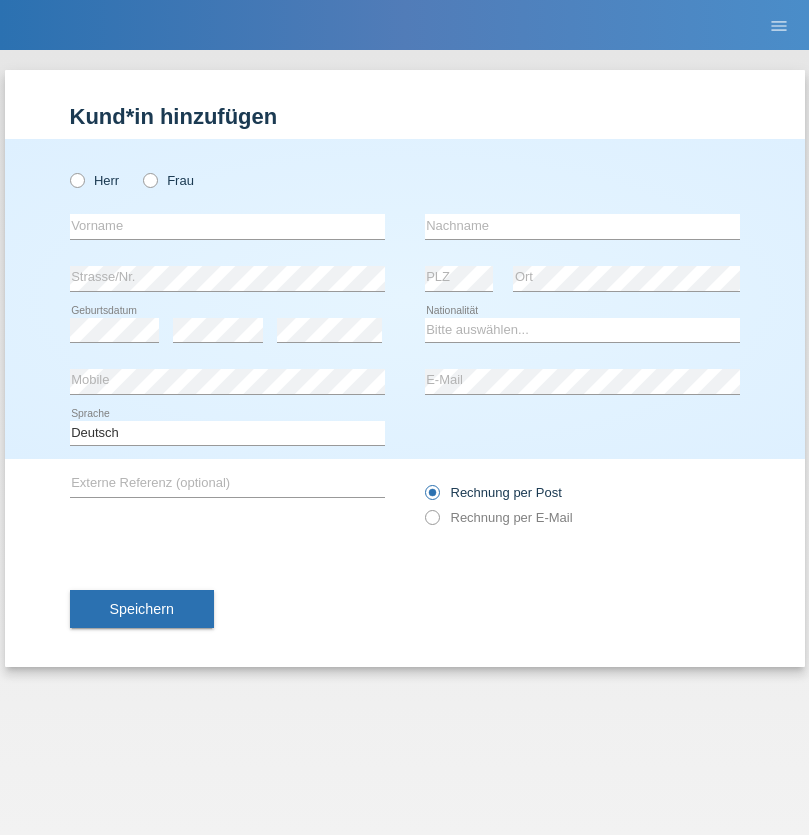 radio on "true" 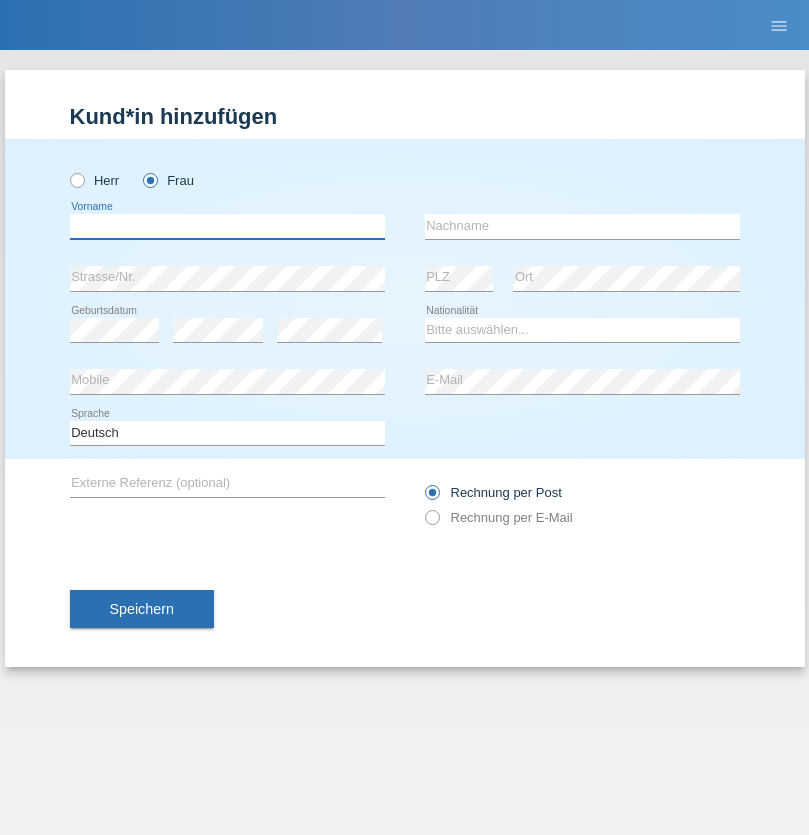click at bounding box center (227, 226) 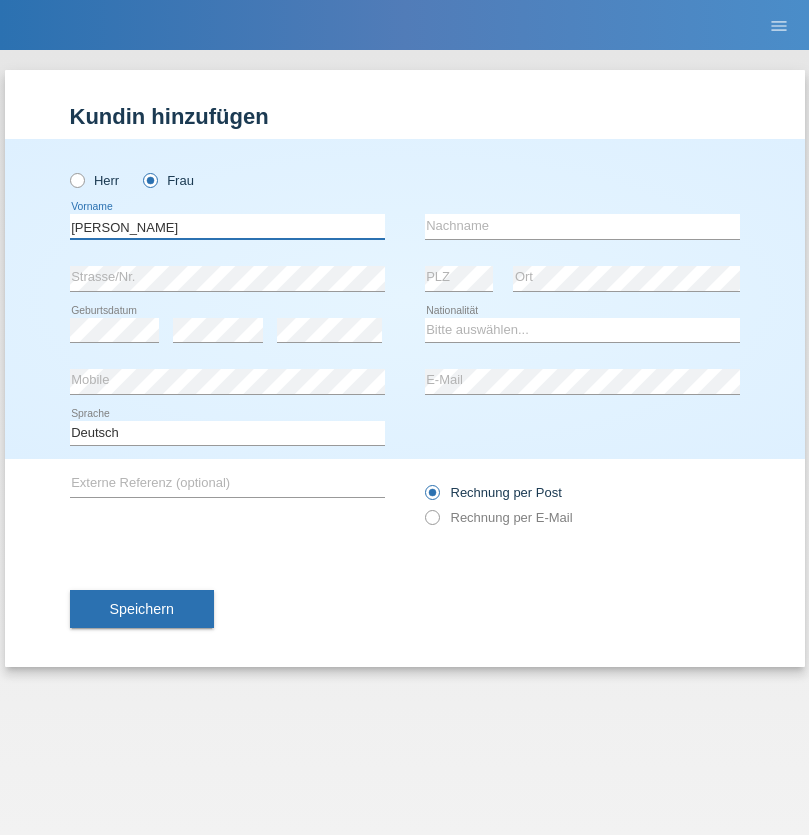type on "[PERSON_NAME]" 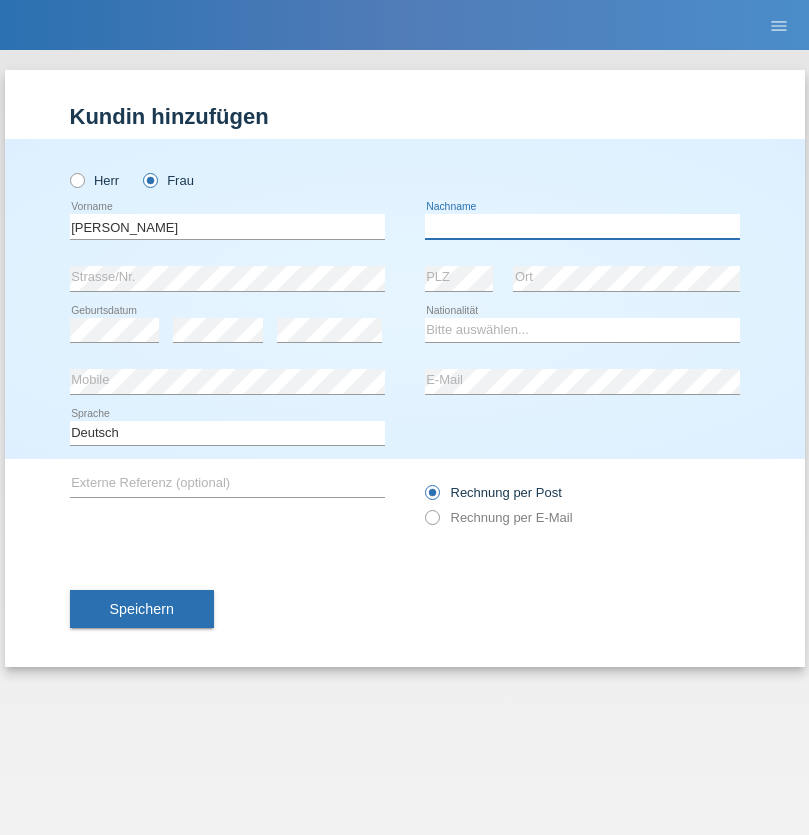 click at bounding box center [582, 226] 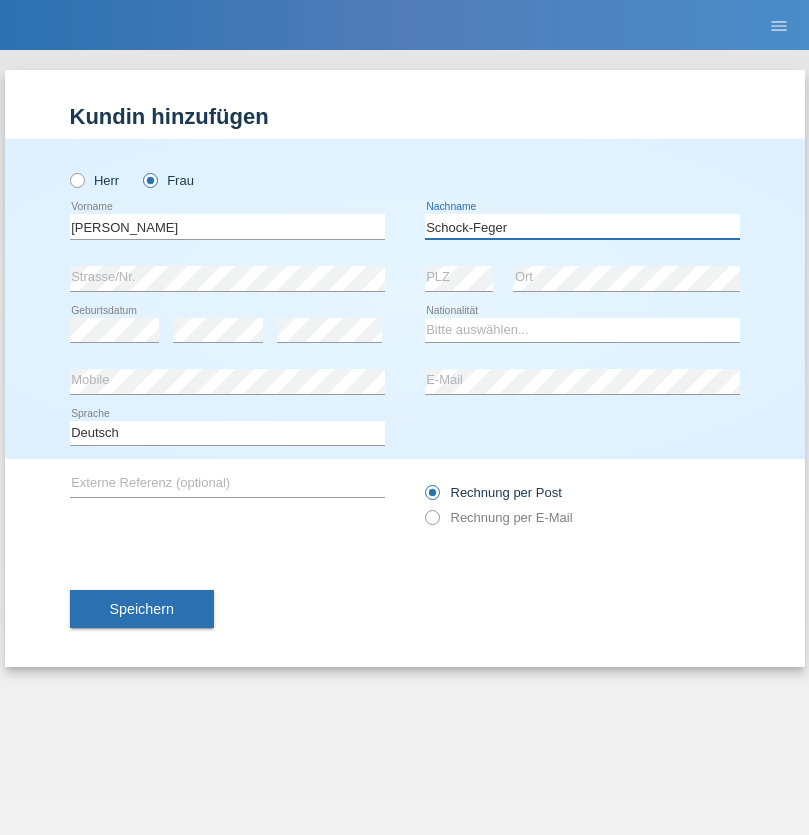 type on "Schock-Feger" 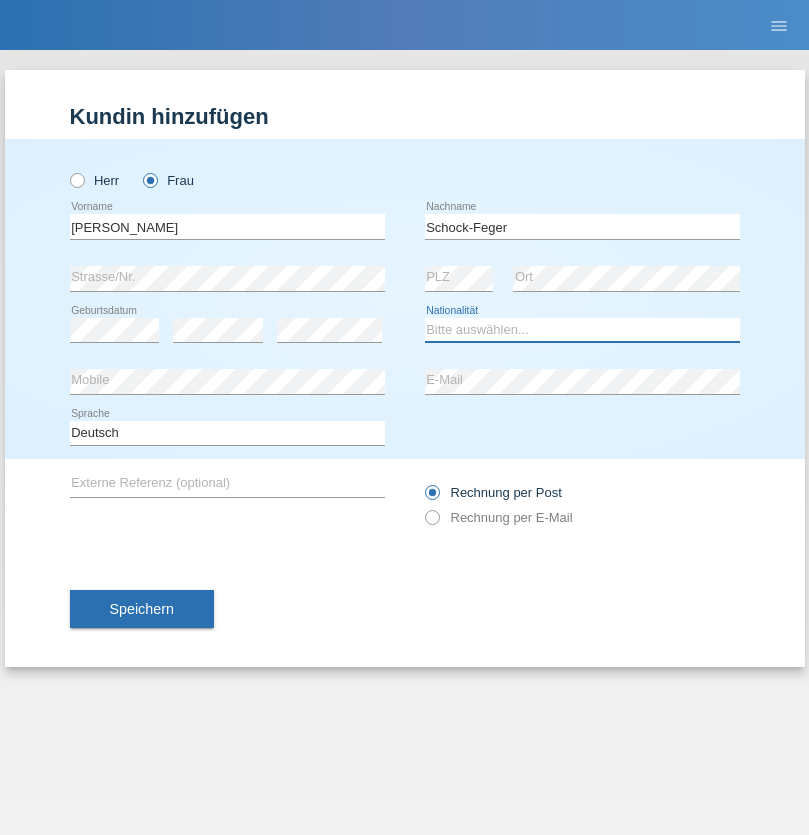 select on "CH" 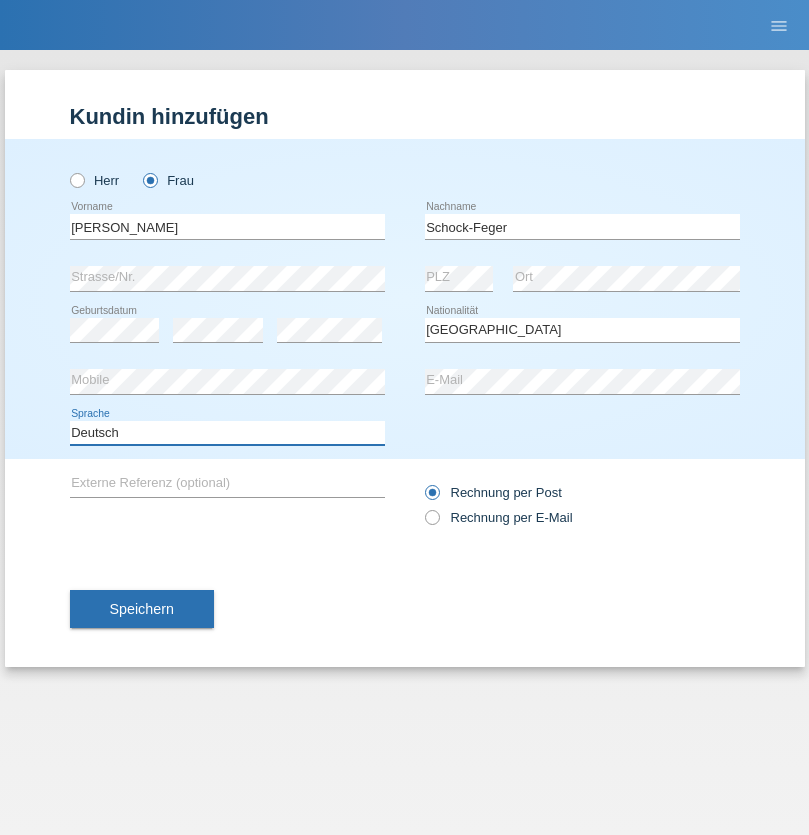 select on "en" 